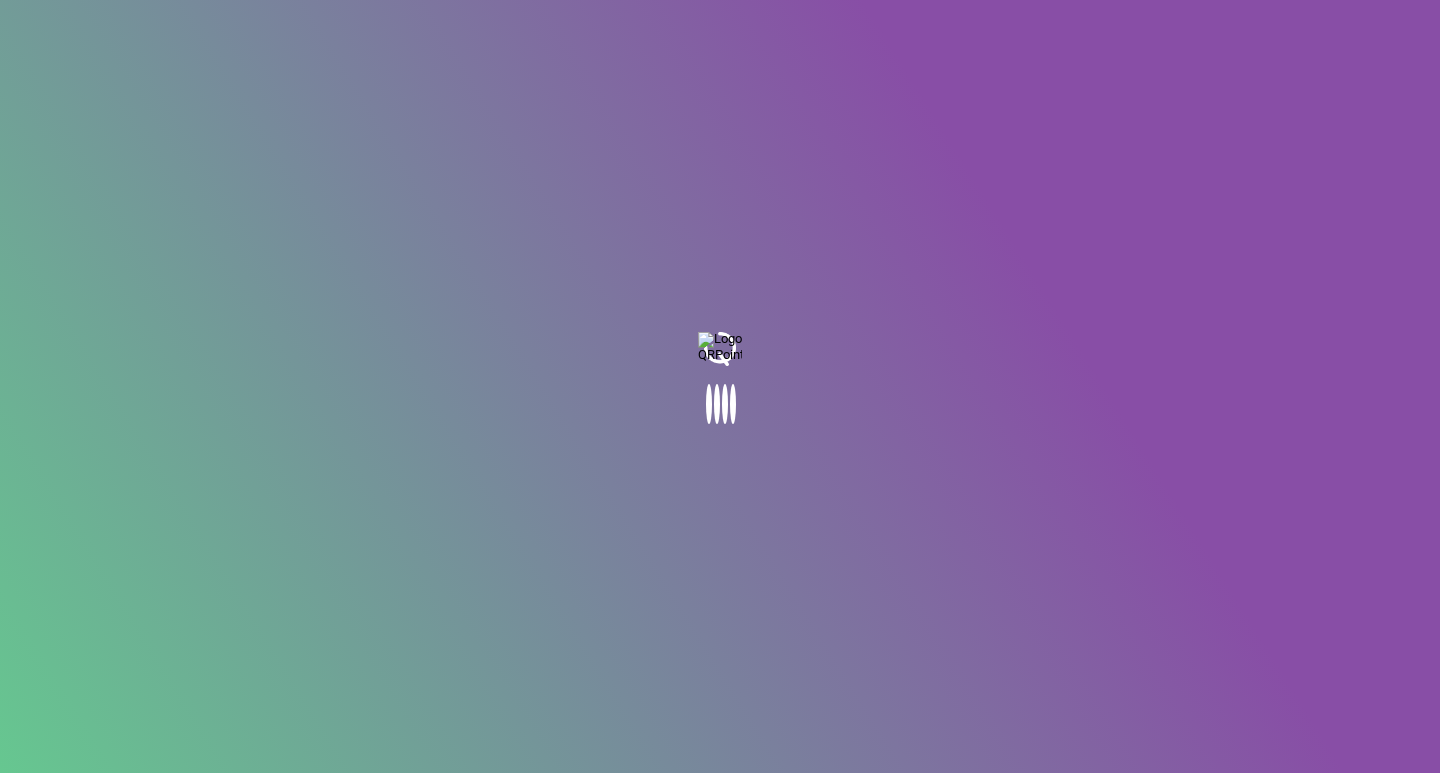 scroll, scrollTop: 0, scrollLeft: 0, axis: both 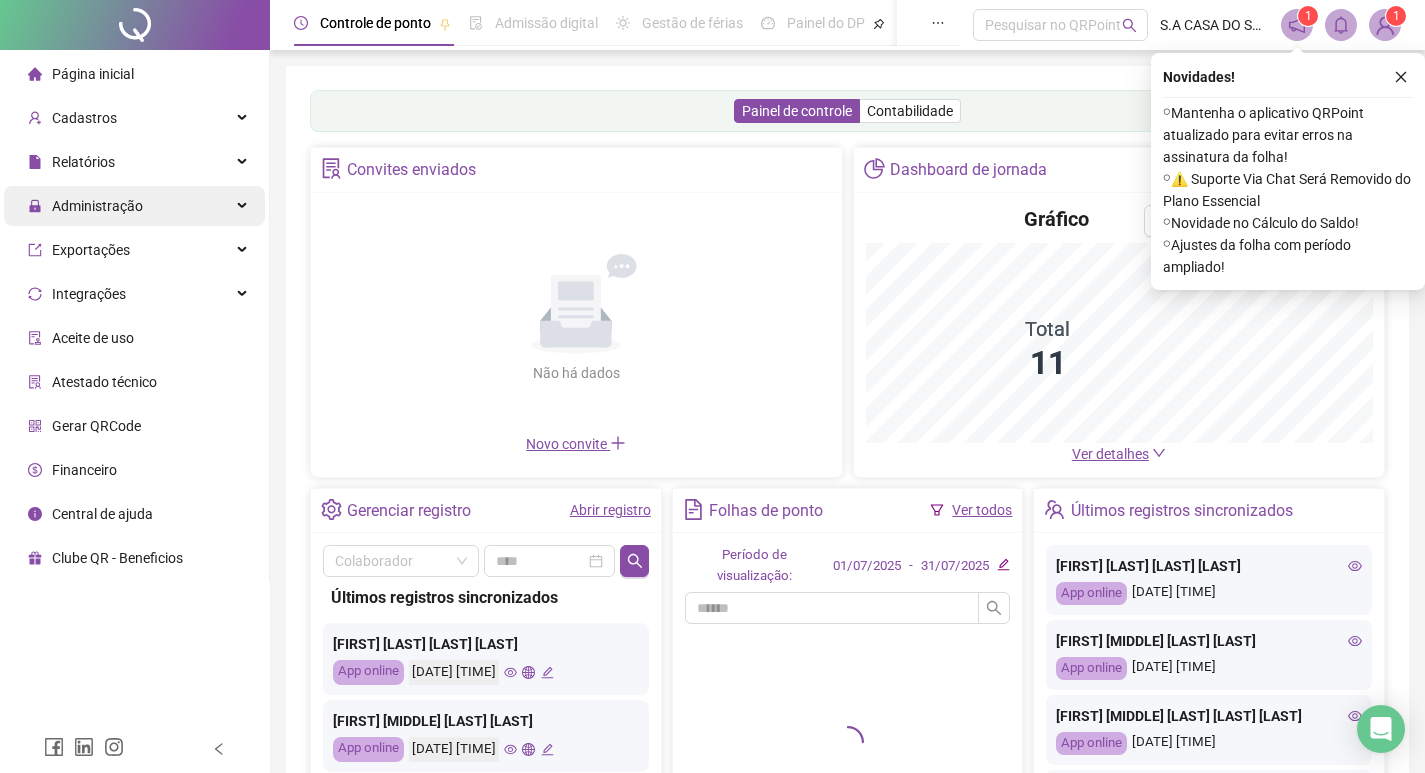 click on "Administração" at bounding box center [97, 206] 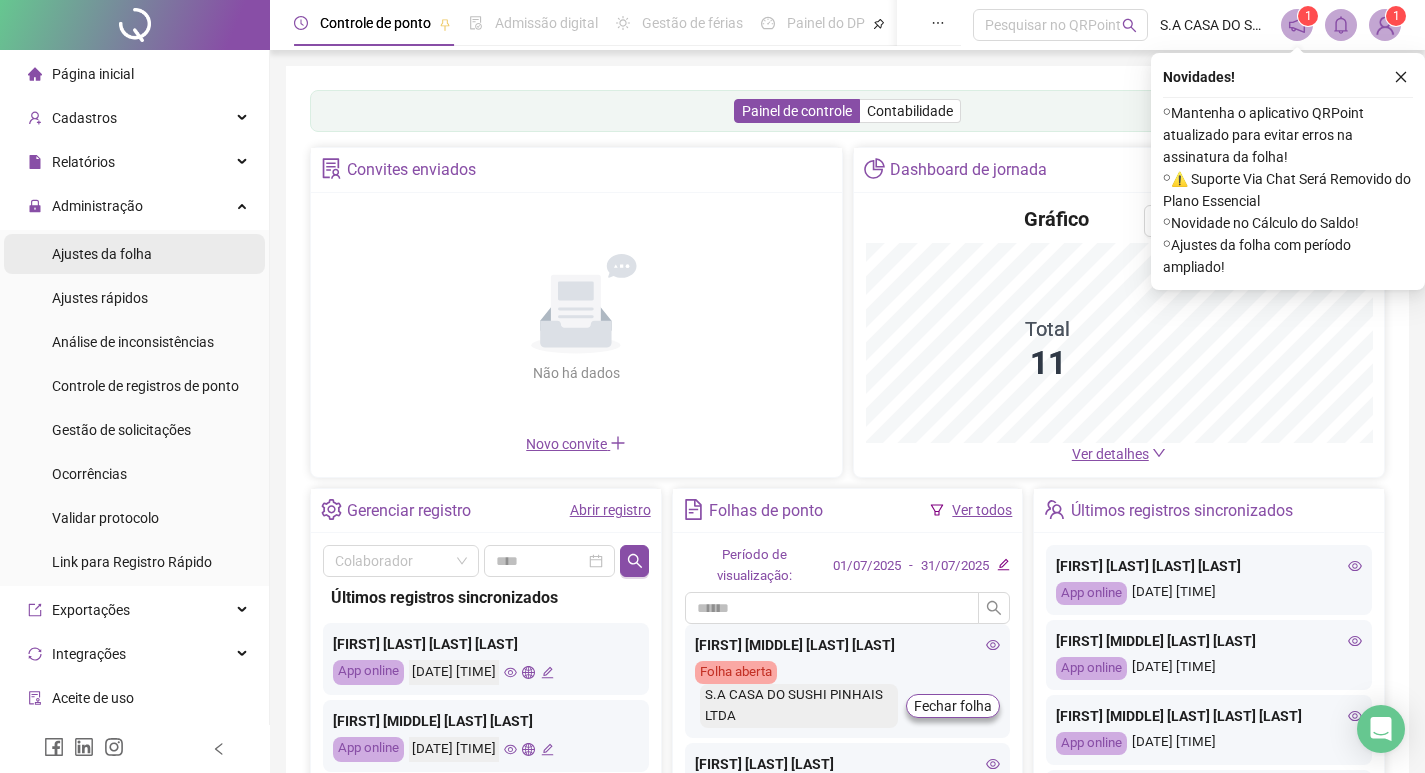 click on "Ajustes da folha" at bounding box center (102, 254) 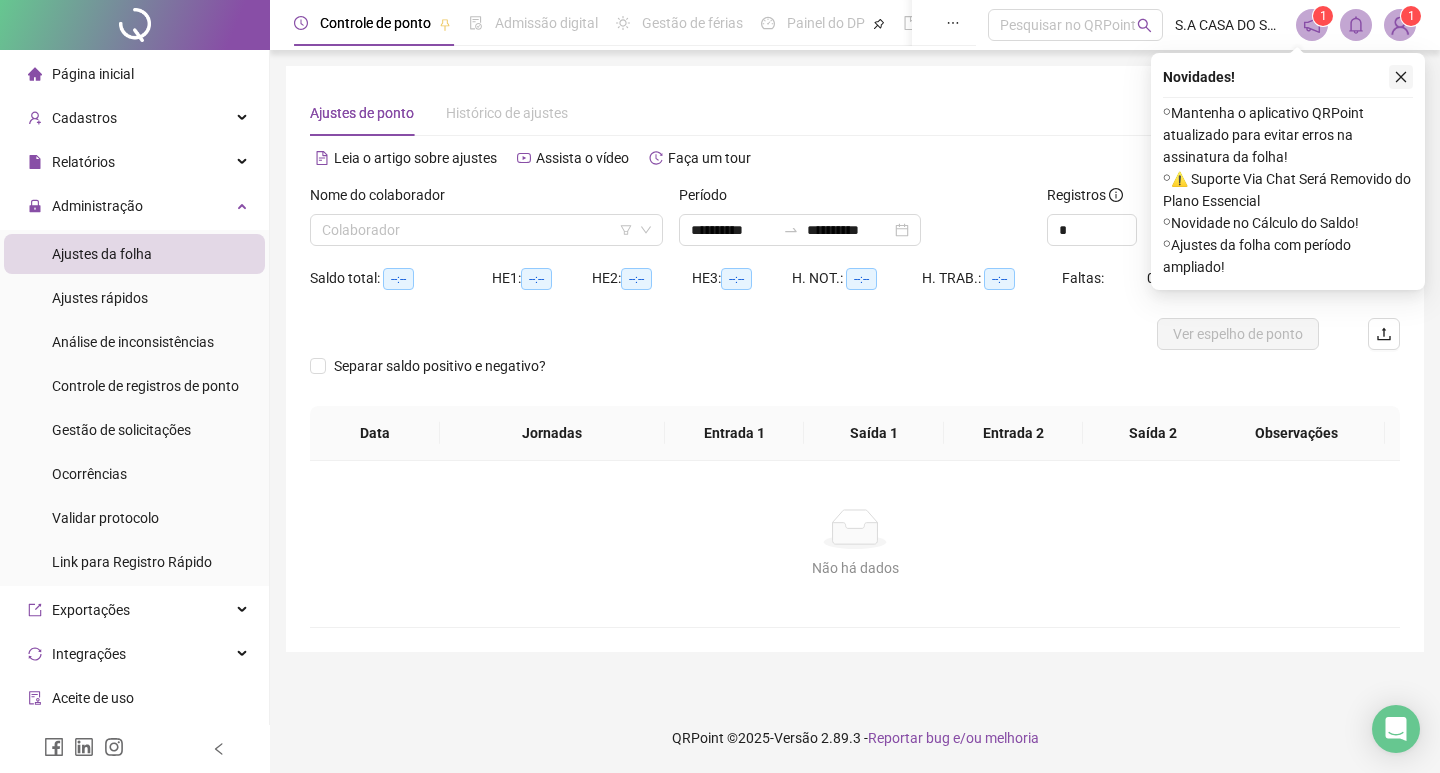 click 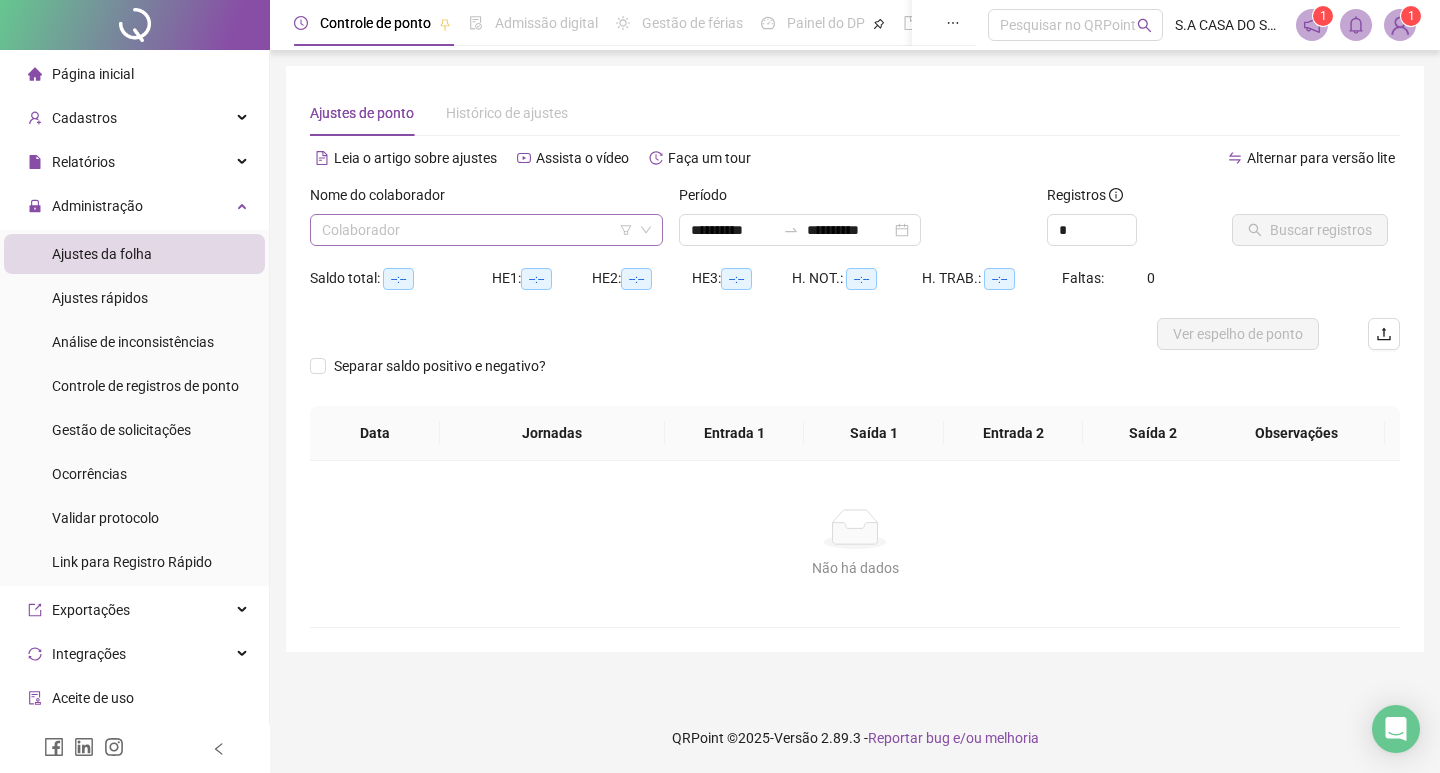 click at bounding box center (477, 230) 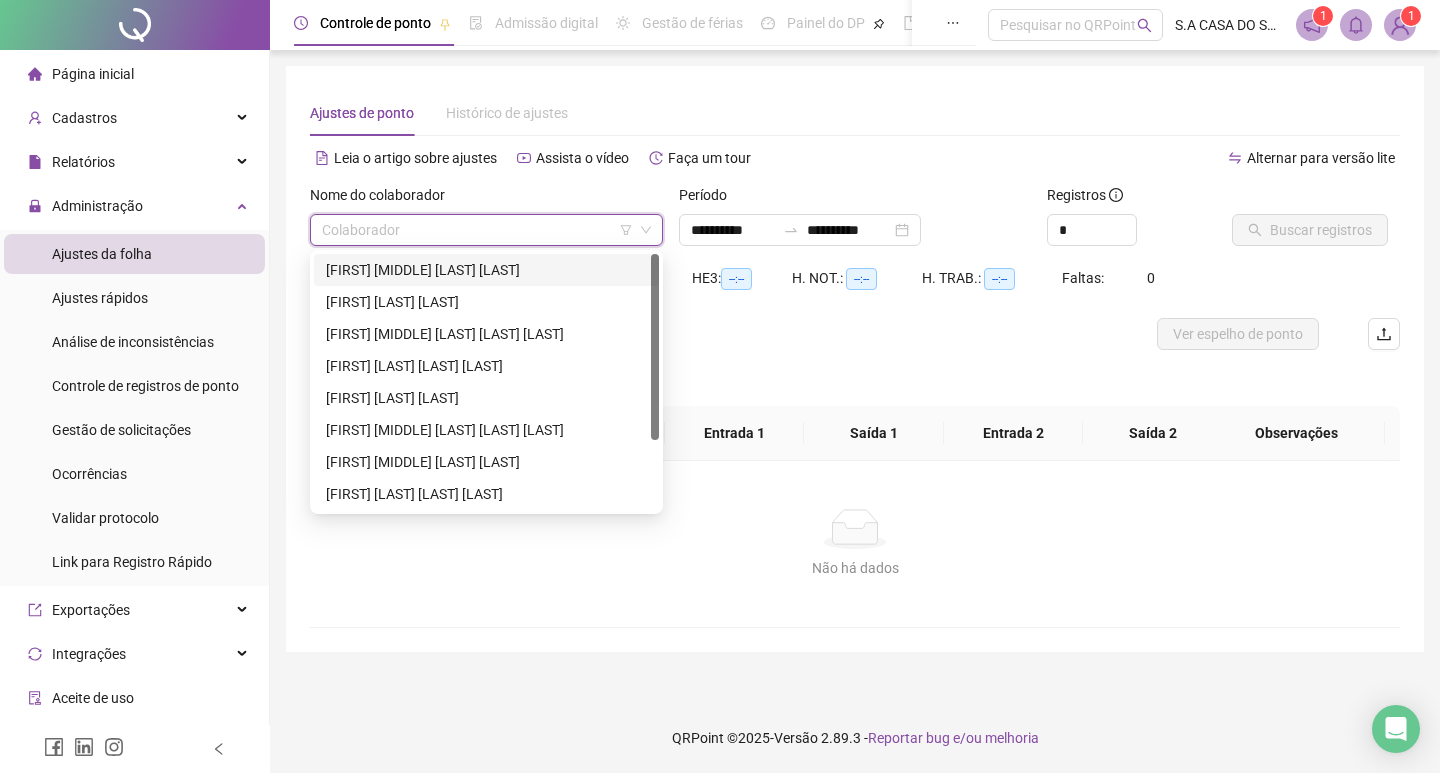 click on "[FIRST] [MIDDLE] [LAST] [LAST]" at bounding box center [486, 270] 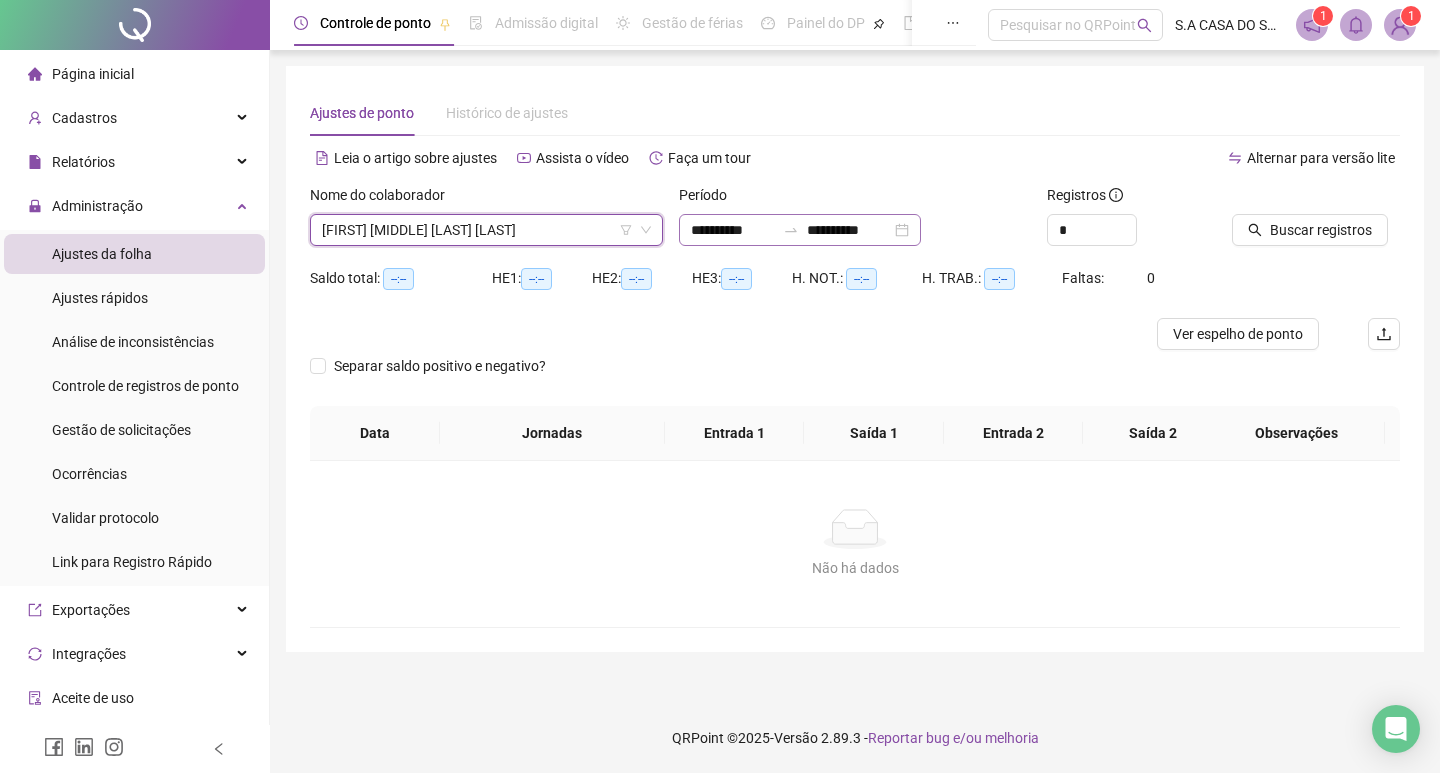 click on "**********" at bounding box center [800, 230] 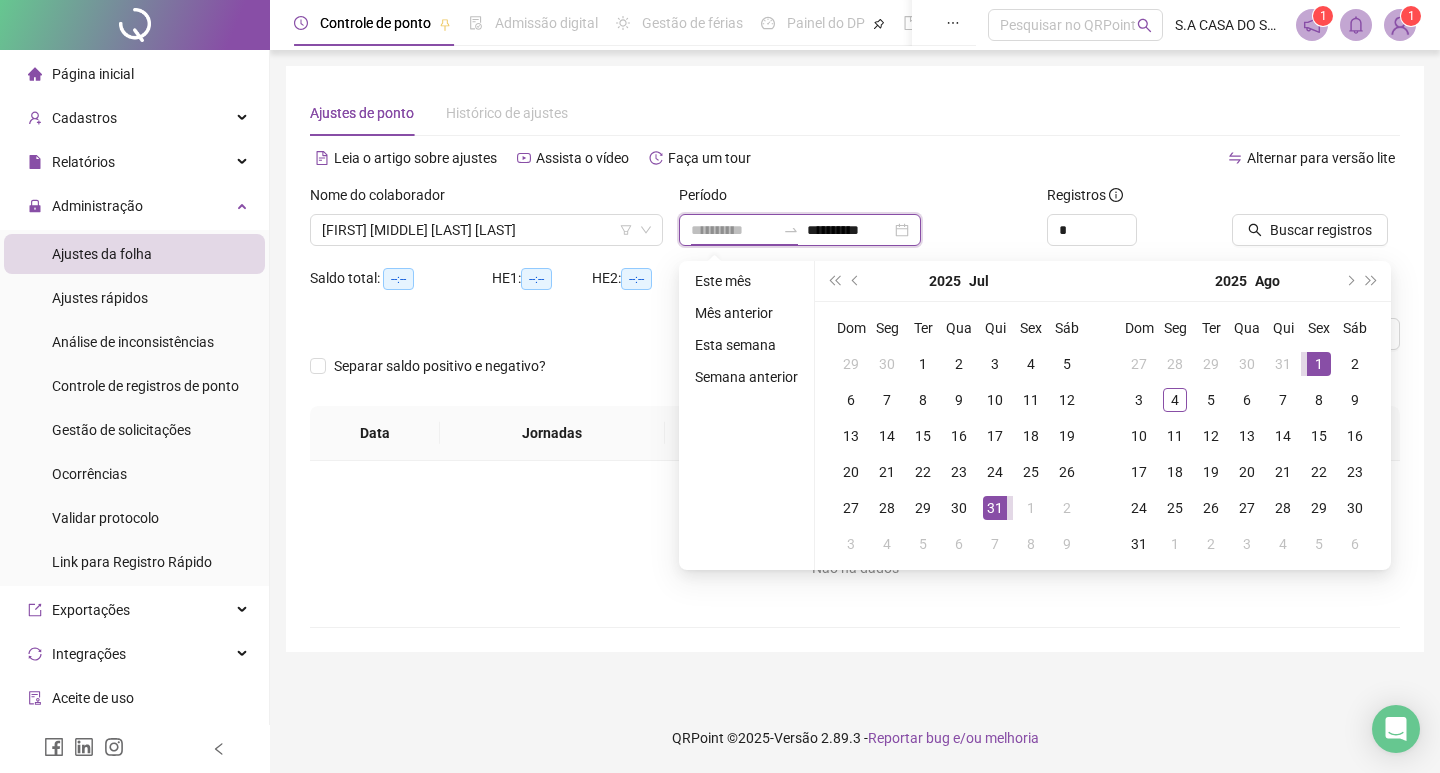 type on "**********" 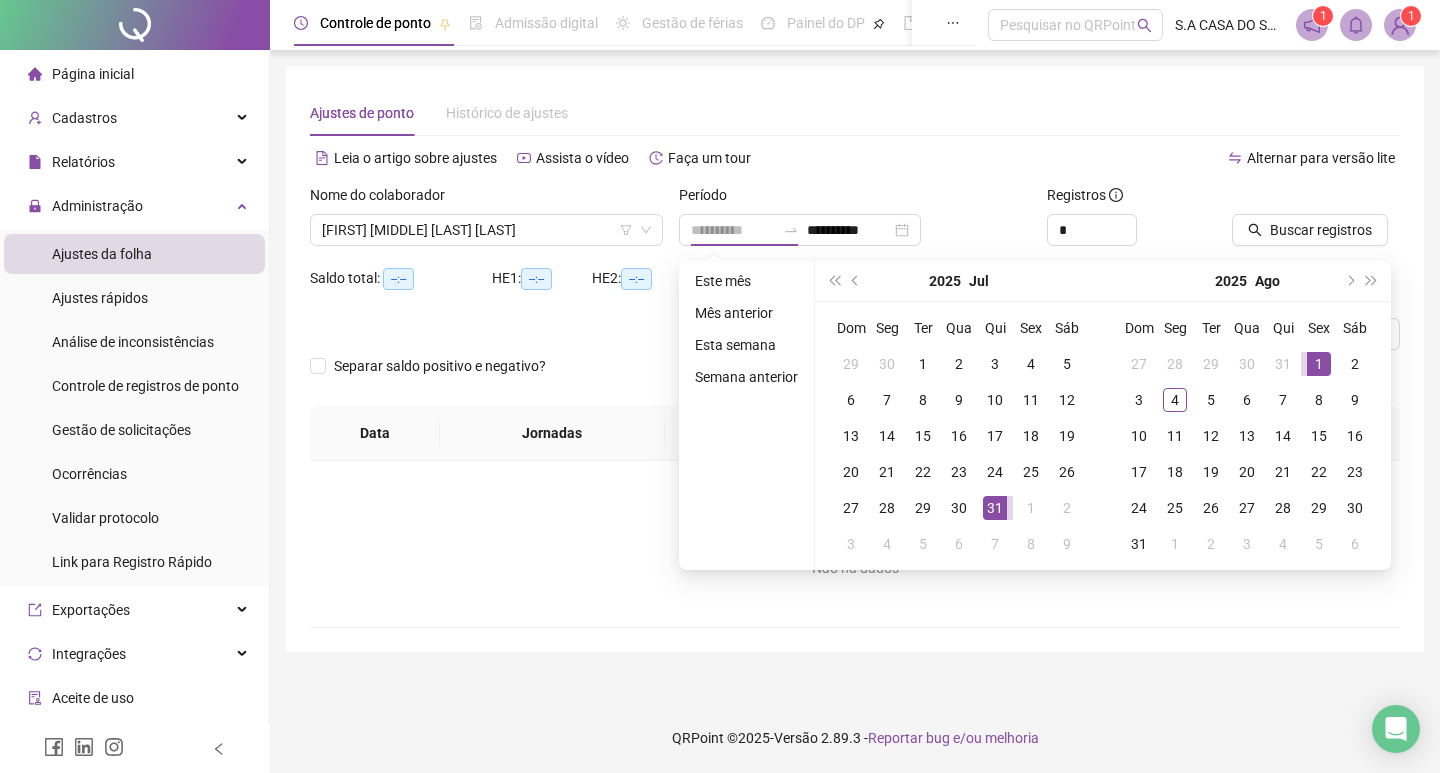 click on "1" at bounding box center [1319, 364] 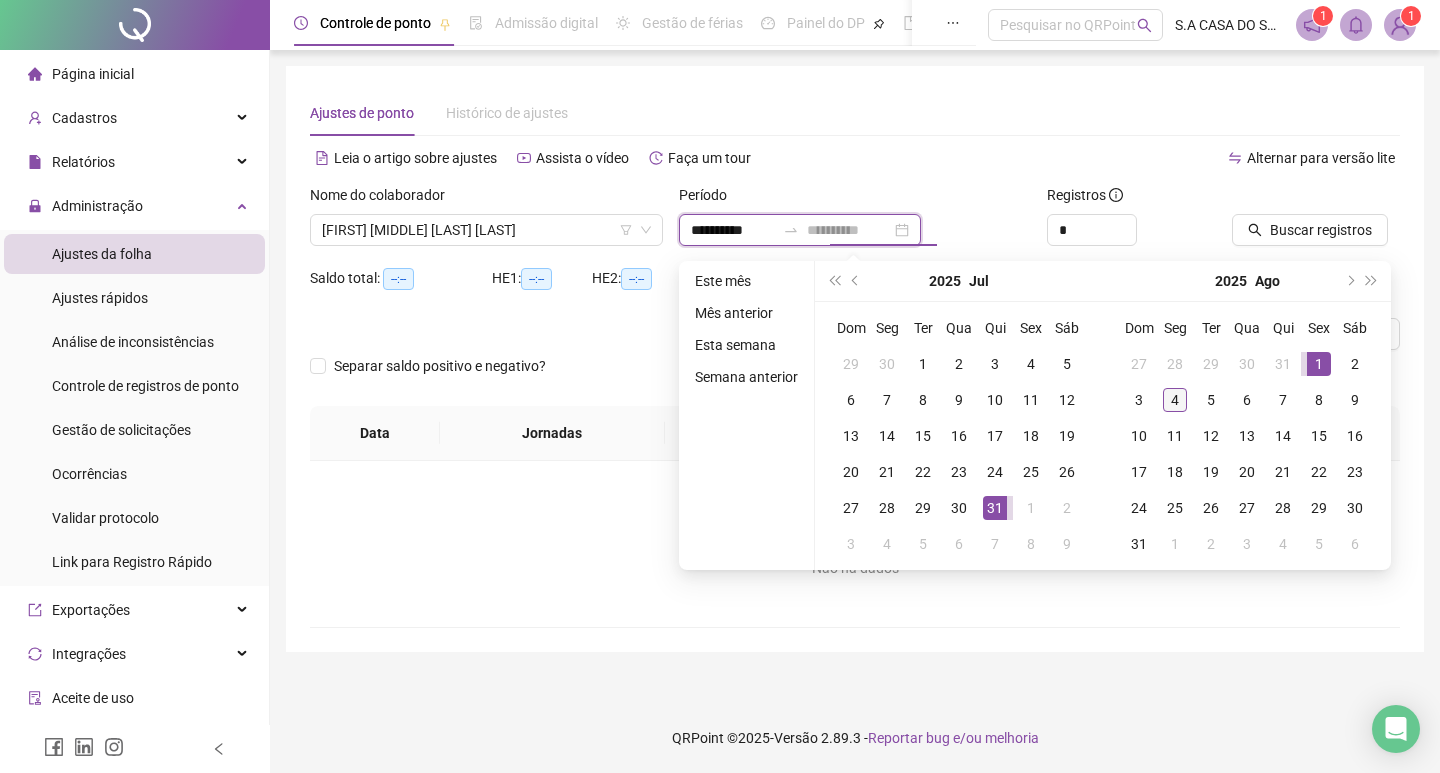 type on "**********" 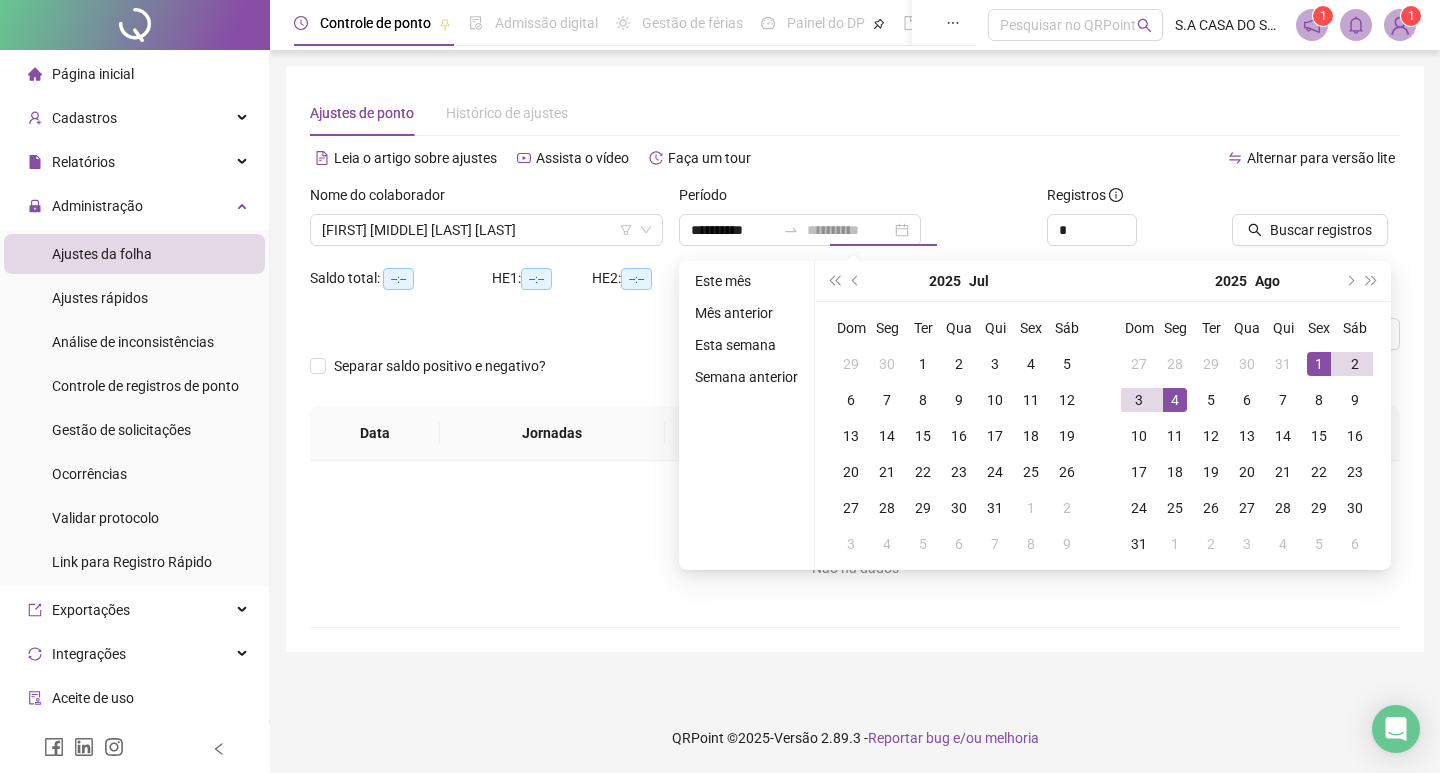 click on "4" at bounding box center (1175, 400) 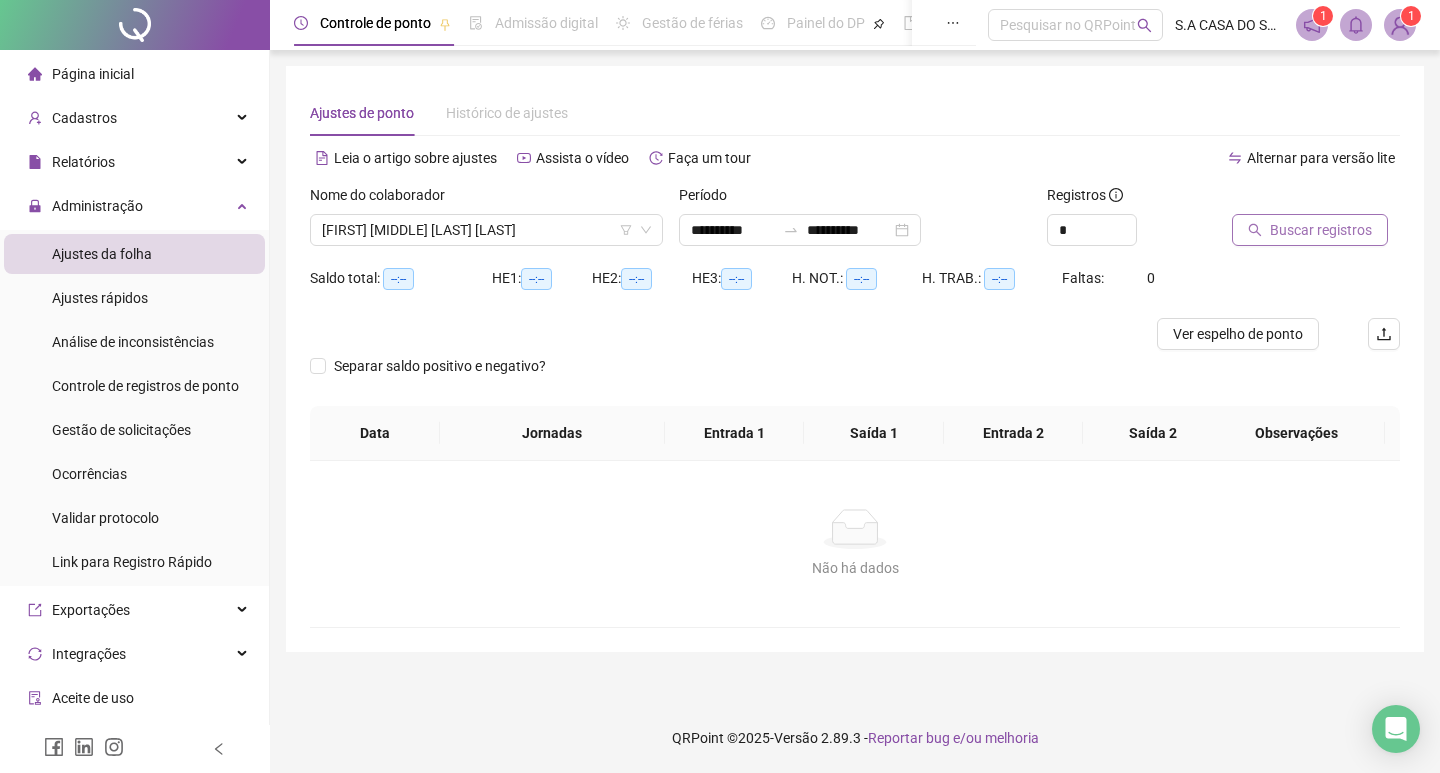 click on "Buscar registros" at bounding box center [1321, 230] 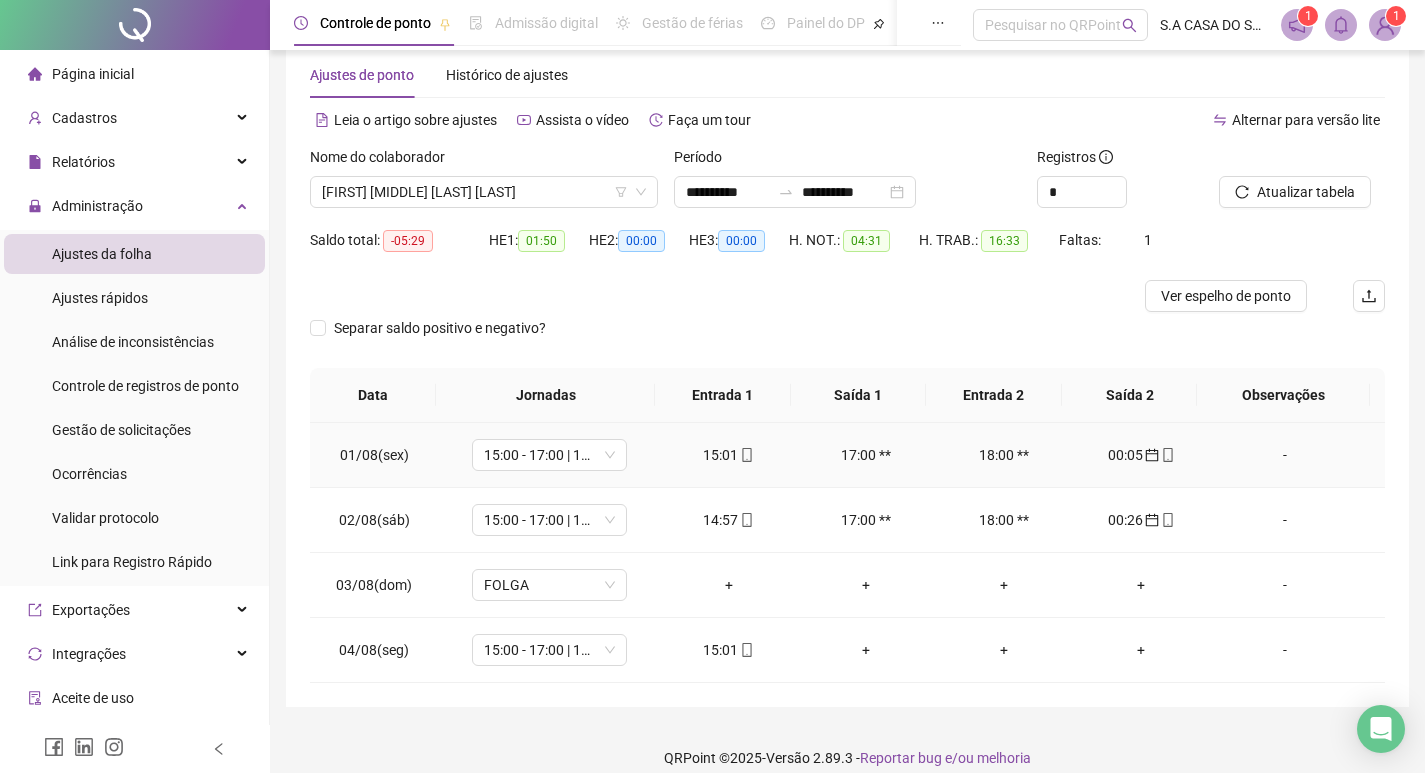 scroll, scrollTop: 58, scrollLeft: 0, axis: vertical 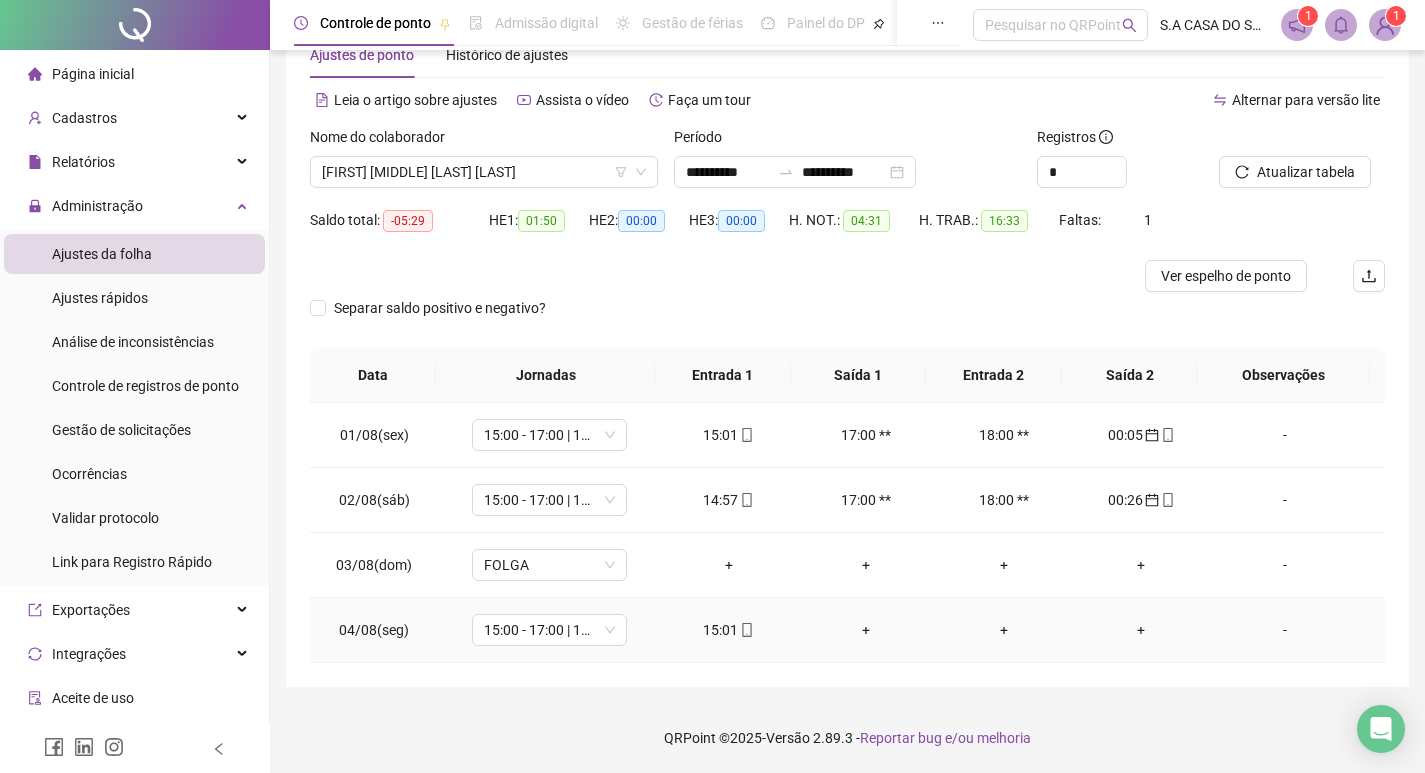 click 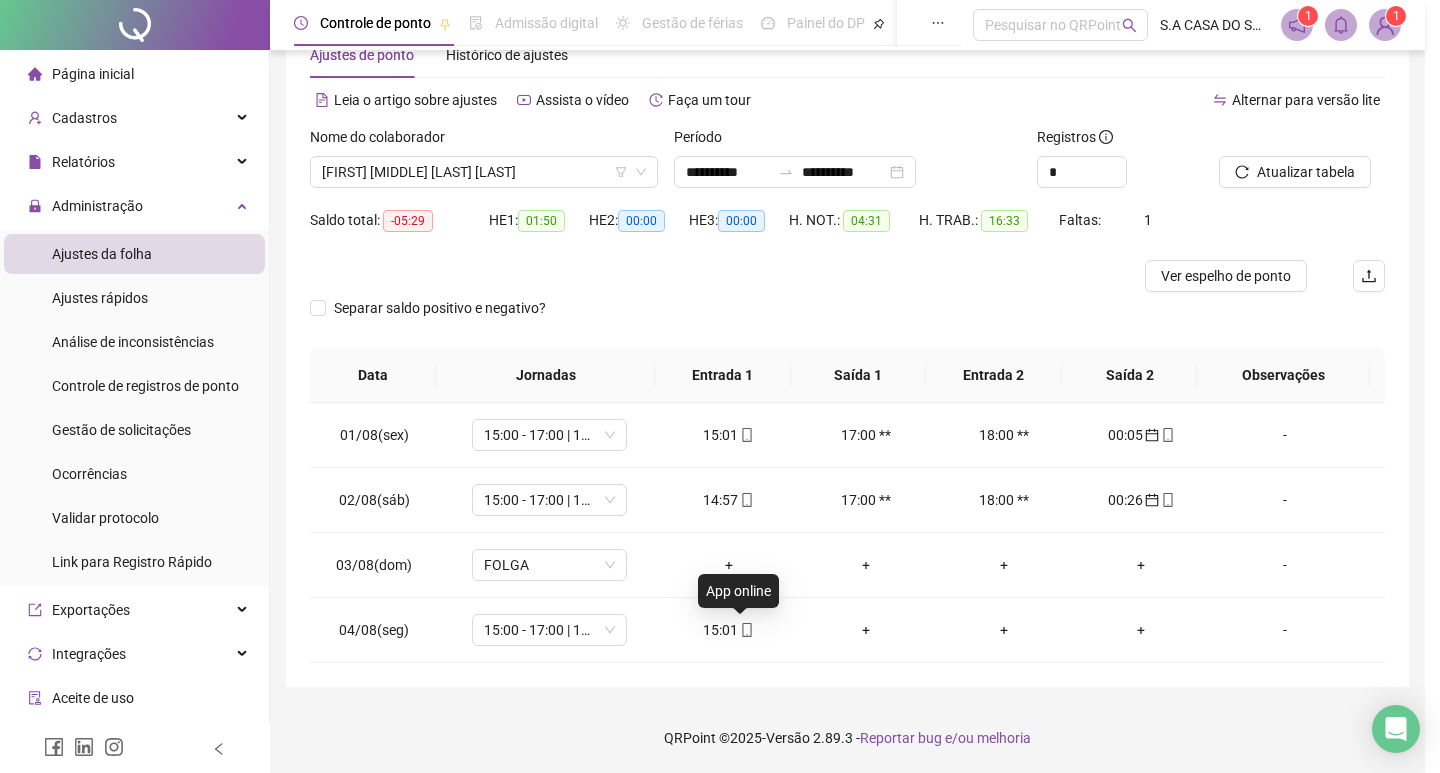 type on "**********" 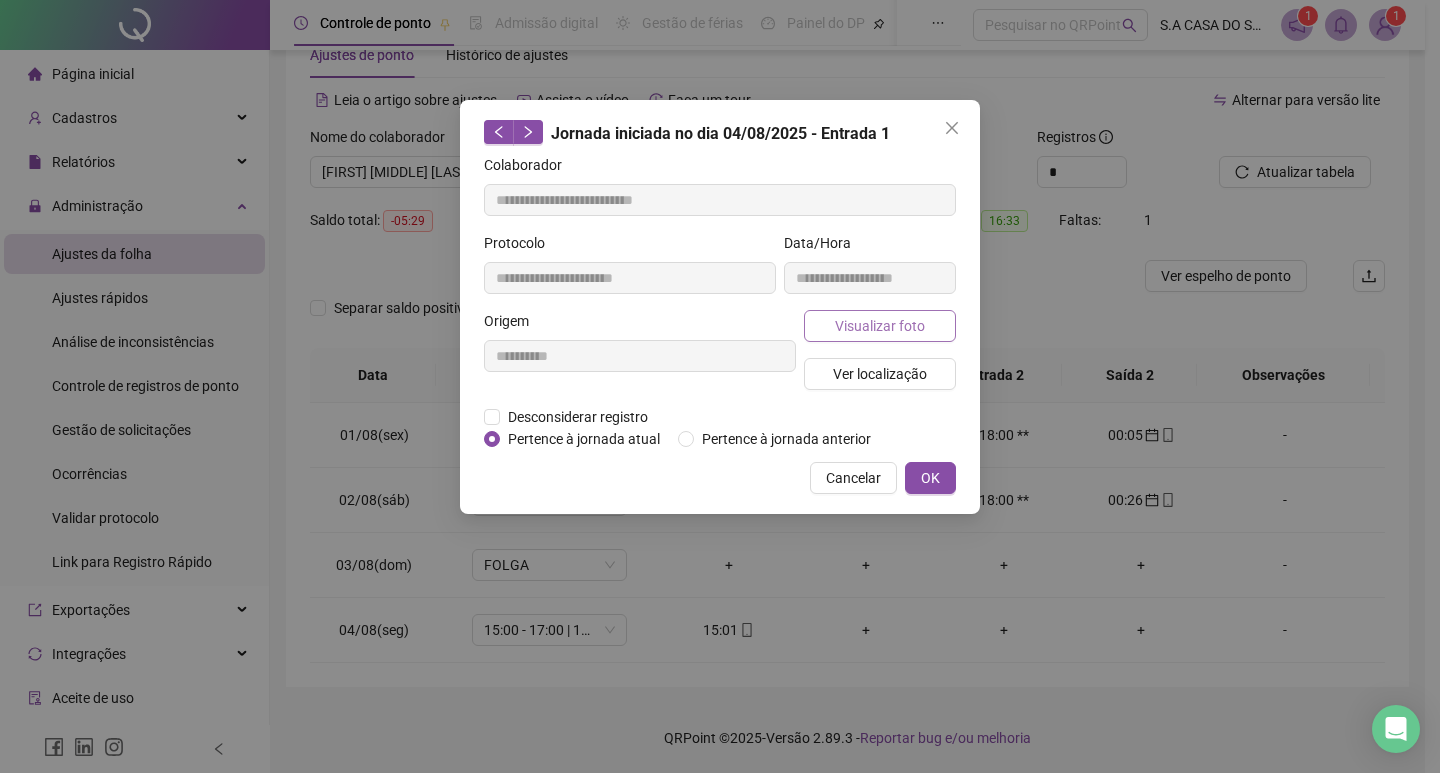 click on "Visualizar foto" at bounding box center [880, 326] 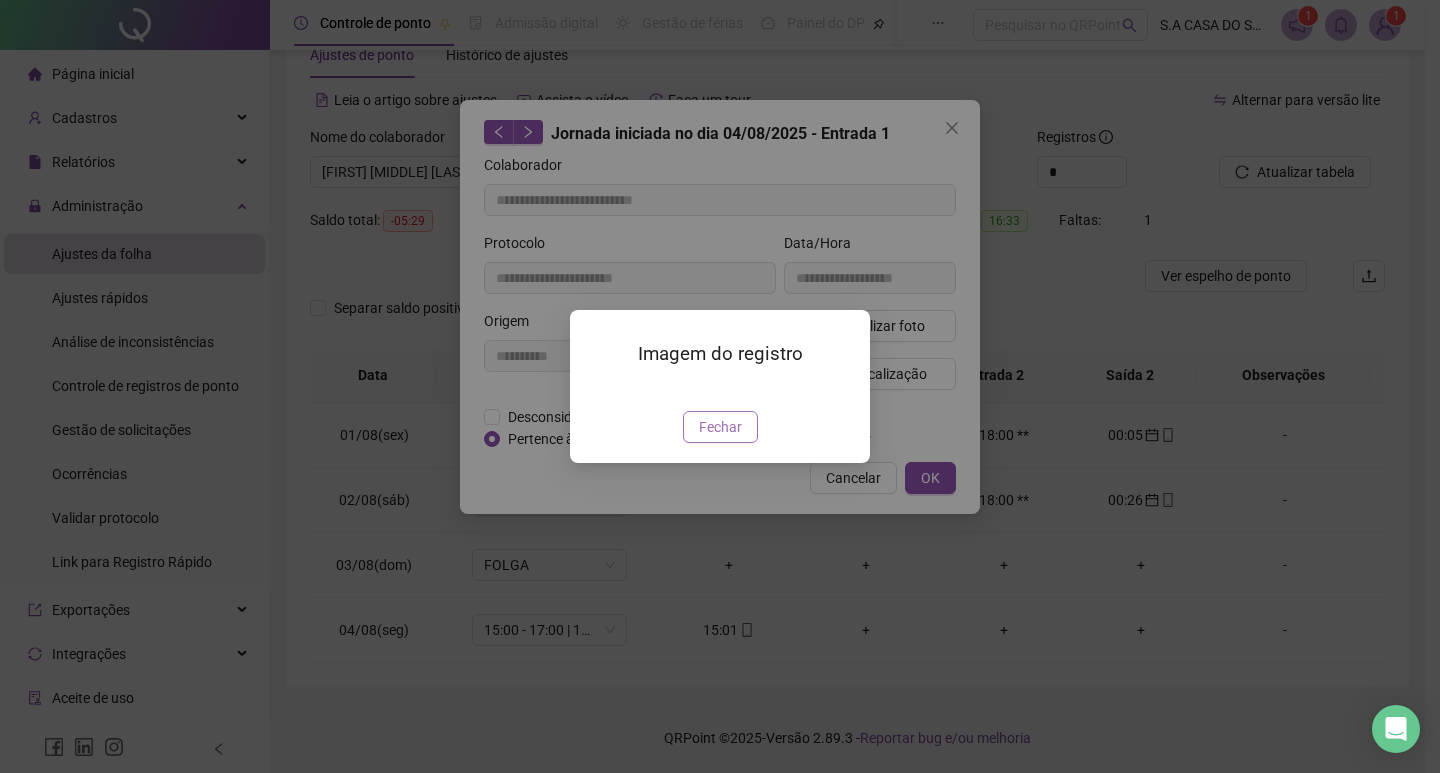click on "Fechar" at bounding box center (720, 427) 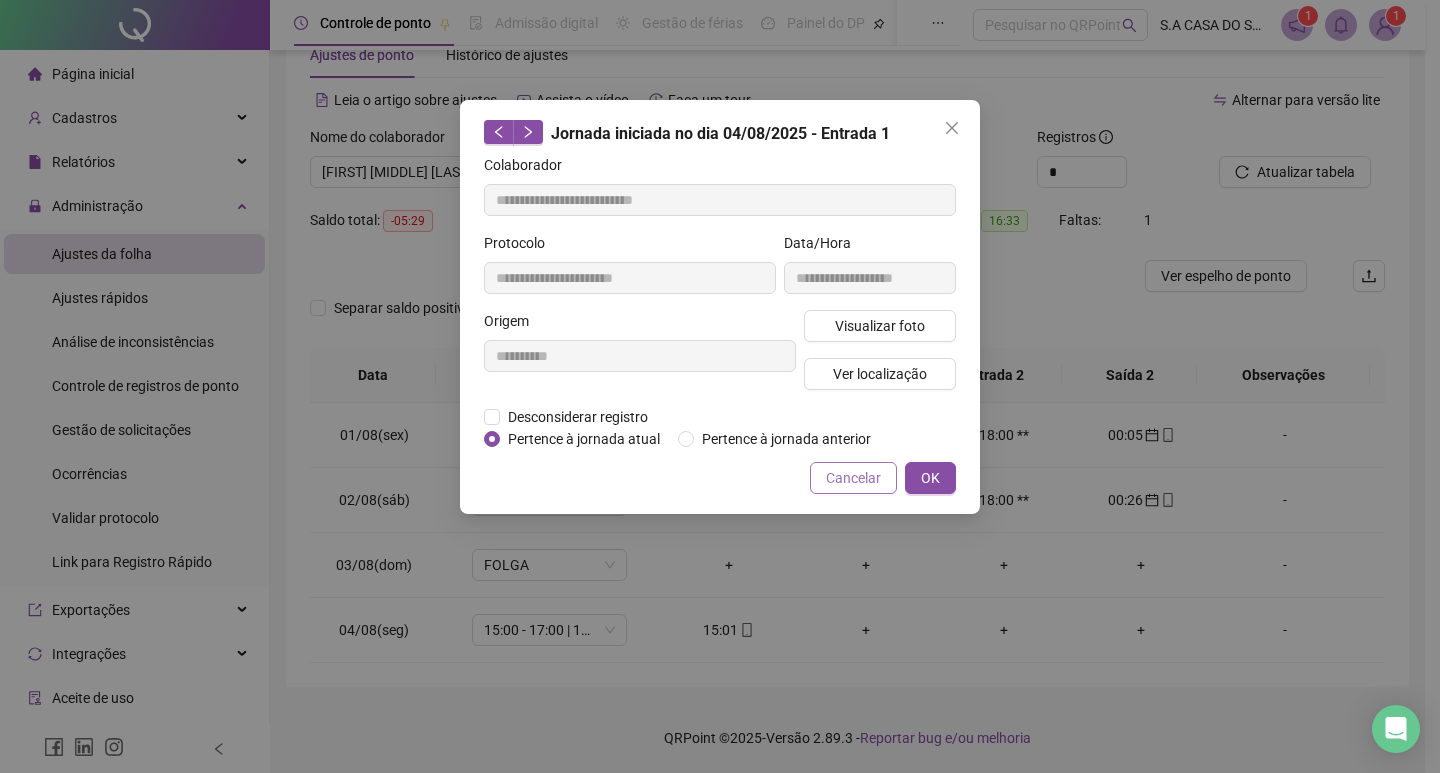 click on "Cancelar" at bounding box center [853, 478] 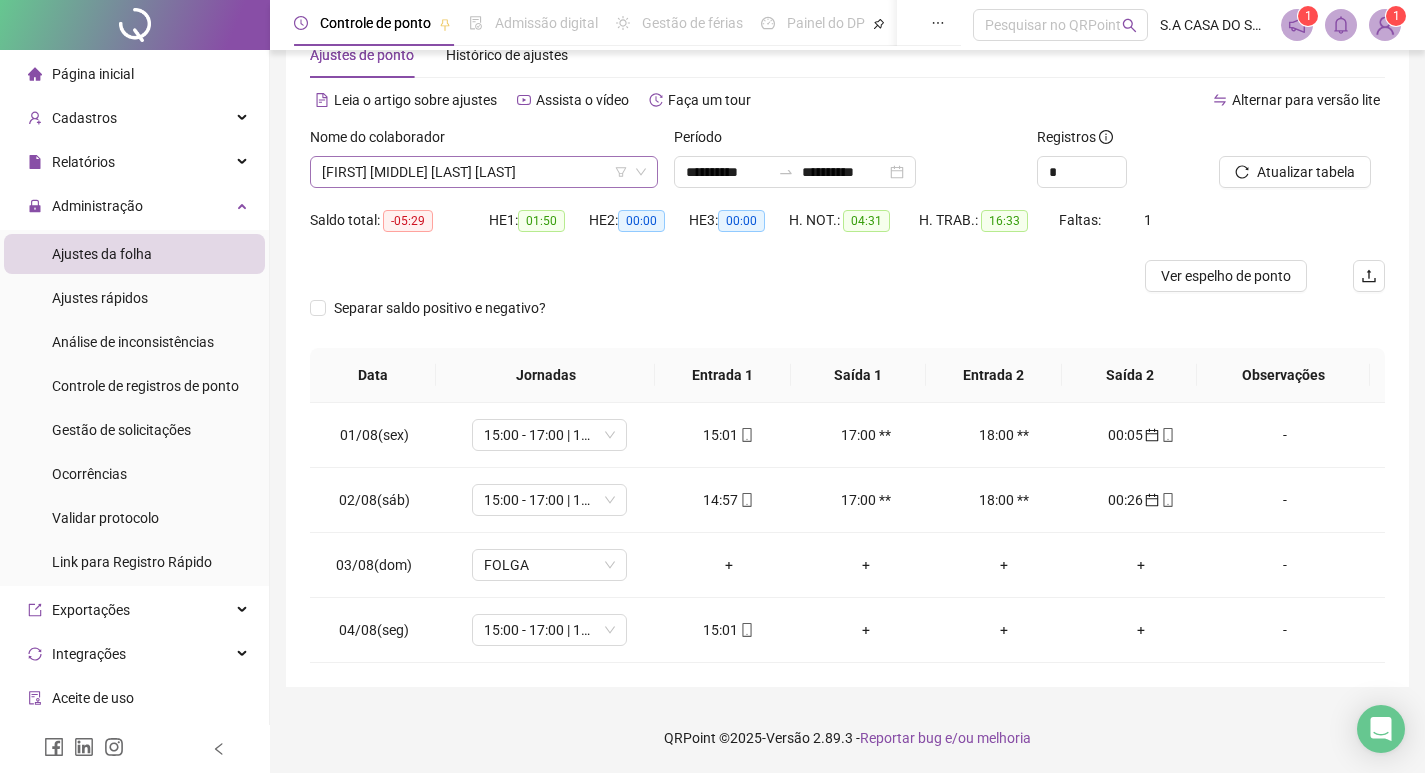 click on "[FIRST] [MIDDLE] [LAST] [LAST]" at bounding box center [484, 172] 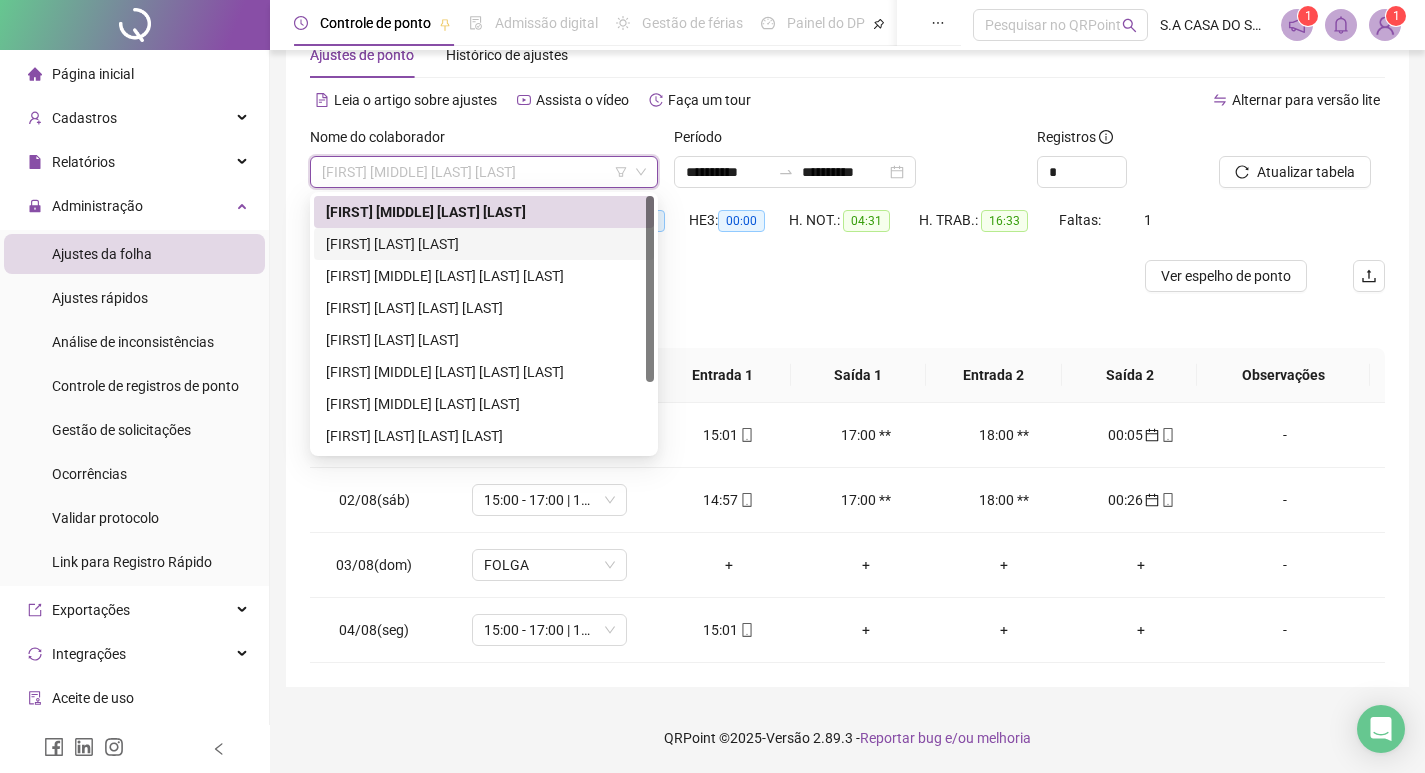 drag, startPoint x: 428, startPoint y: 241, endPoint x: 639, endPoint y: 235, distance: 211.0853 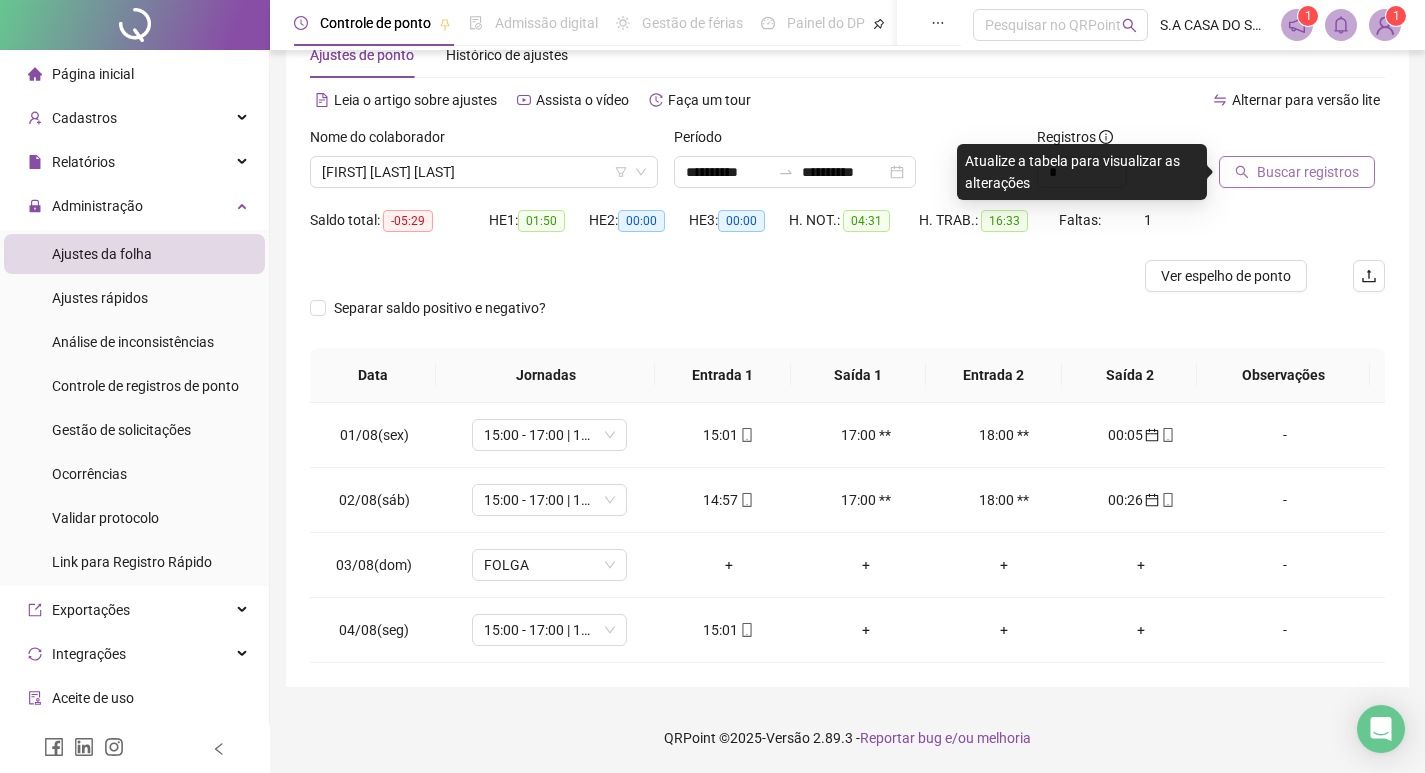 click on "Buscar registros" at bounding box center [1308, 172] 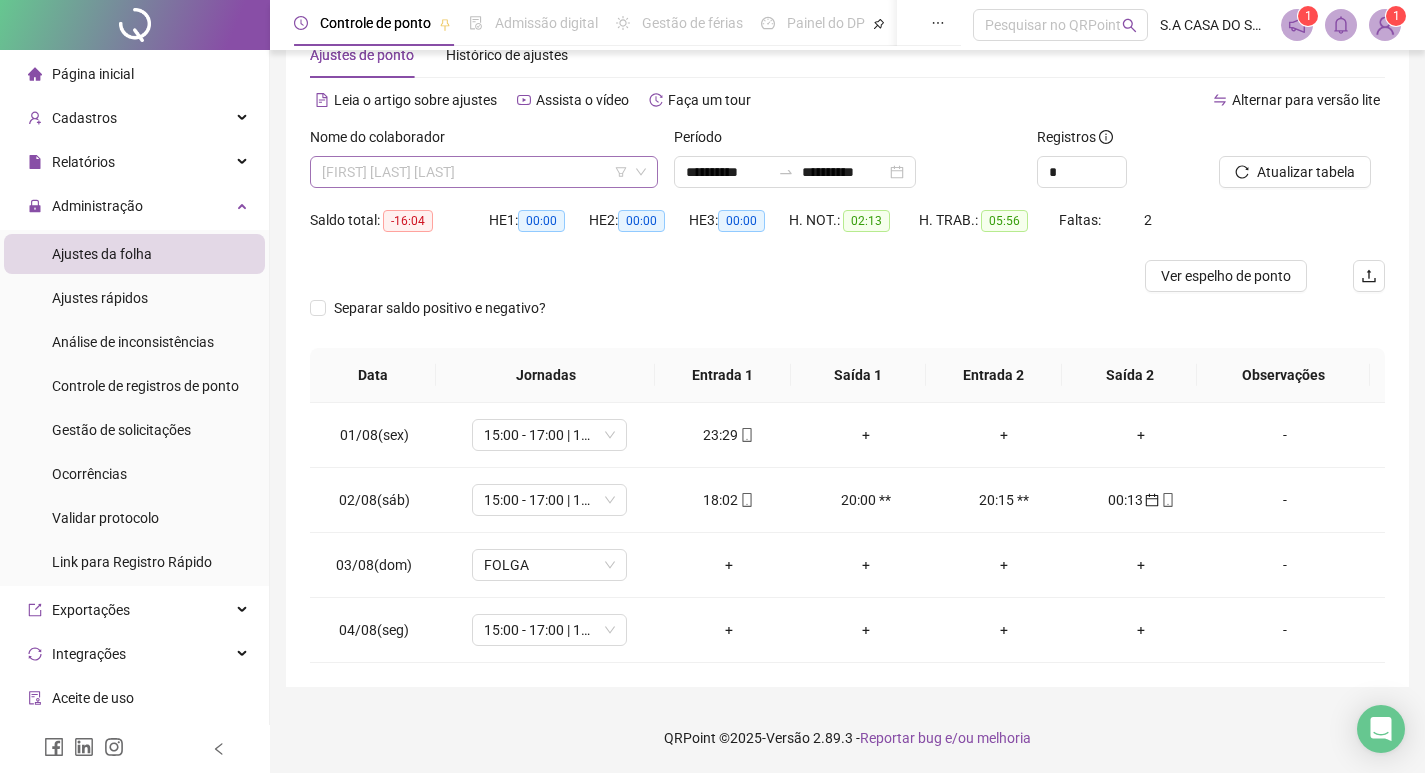 click on "[FIRST] [LAST] [LAST]" at bounding box center (484, 172) 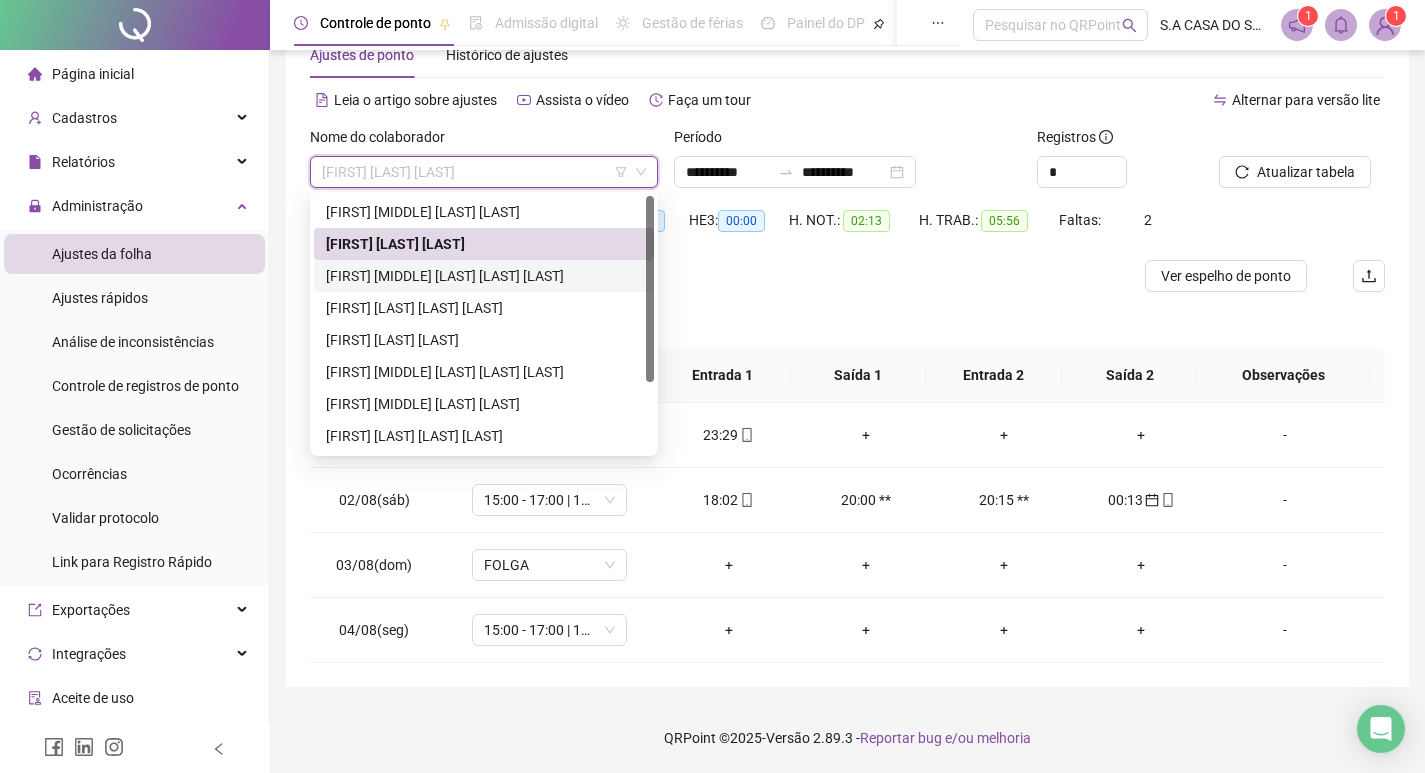 click on "[FIRST] [MIDDLE] [LAST] [LAST] [LAST]" at bounding box center (484, 276) 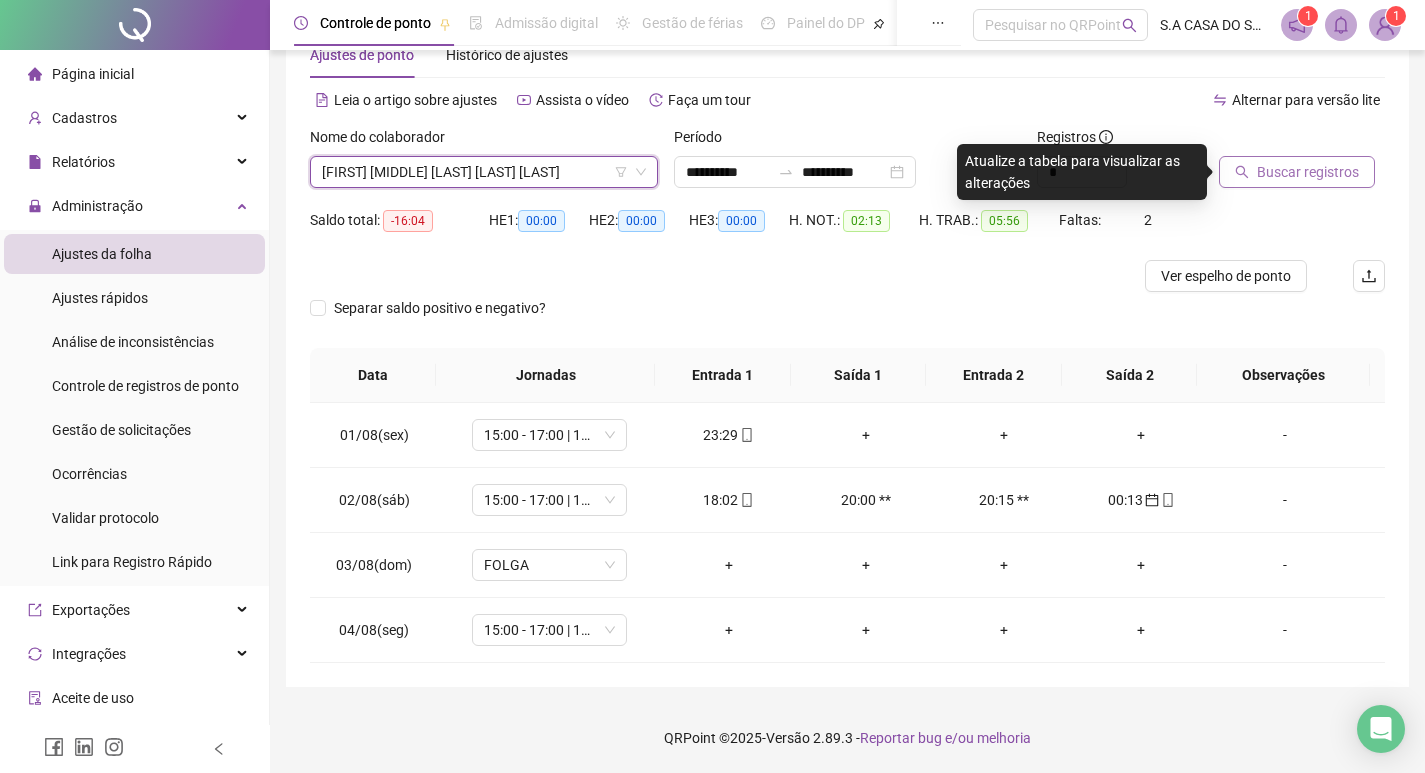 click on "Buscar registros" at bounding box center [1297, 172] 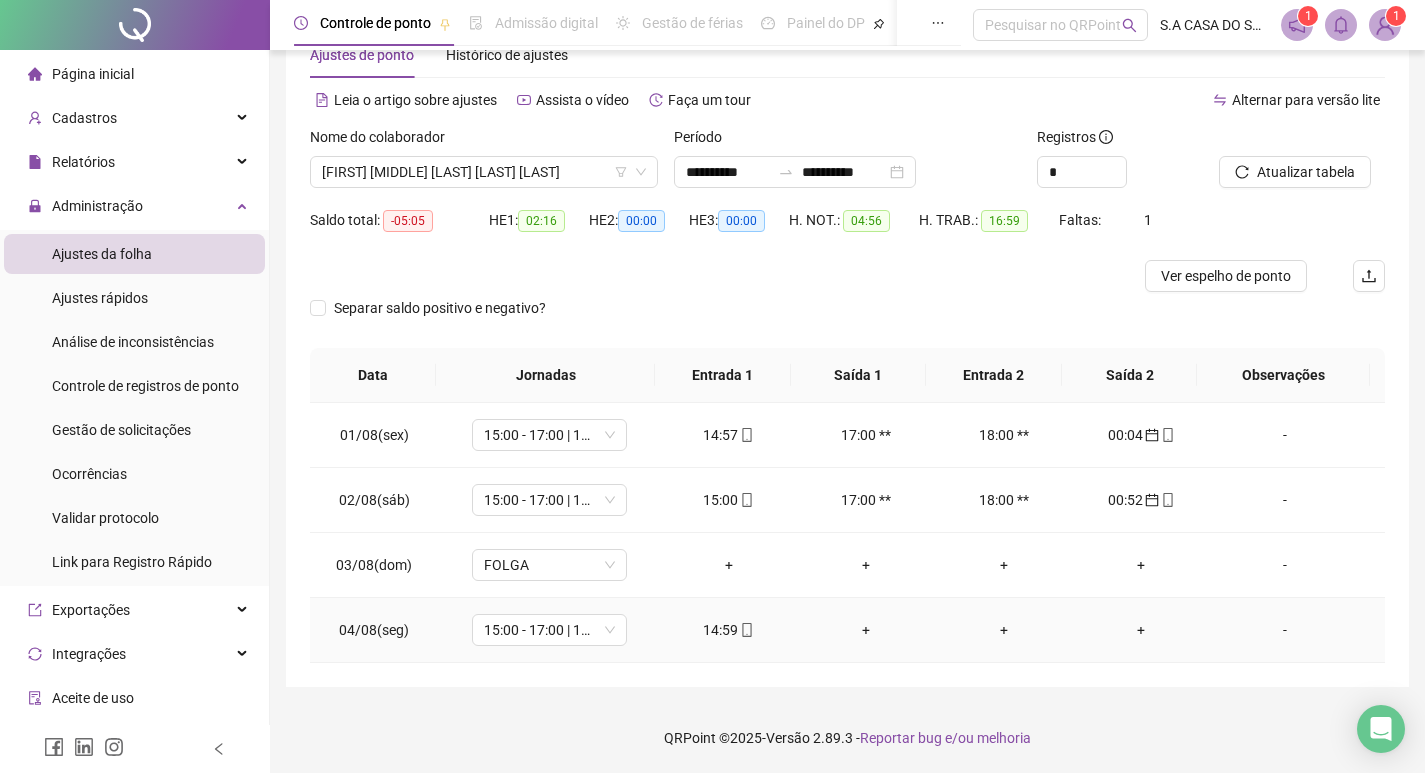 click 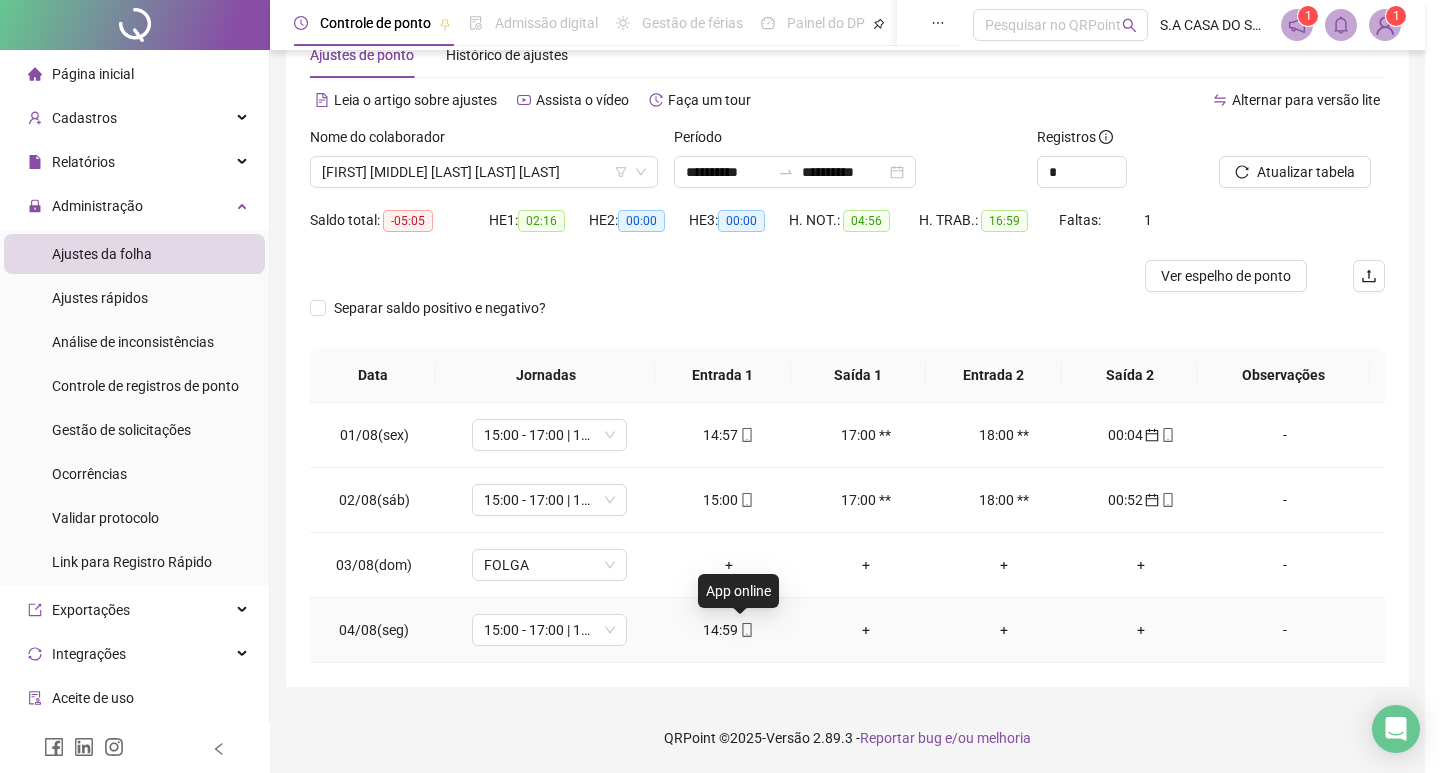 type on "**********" 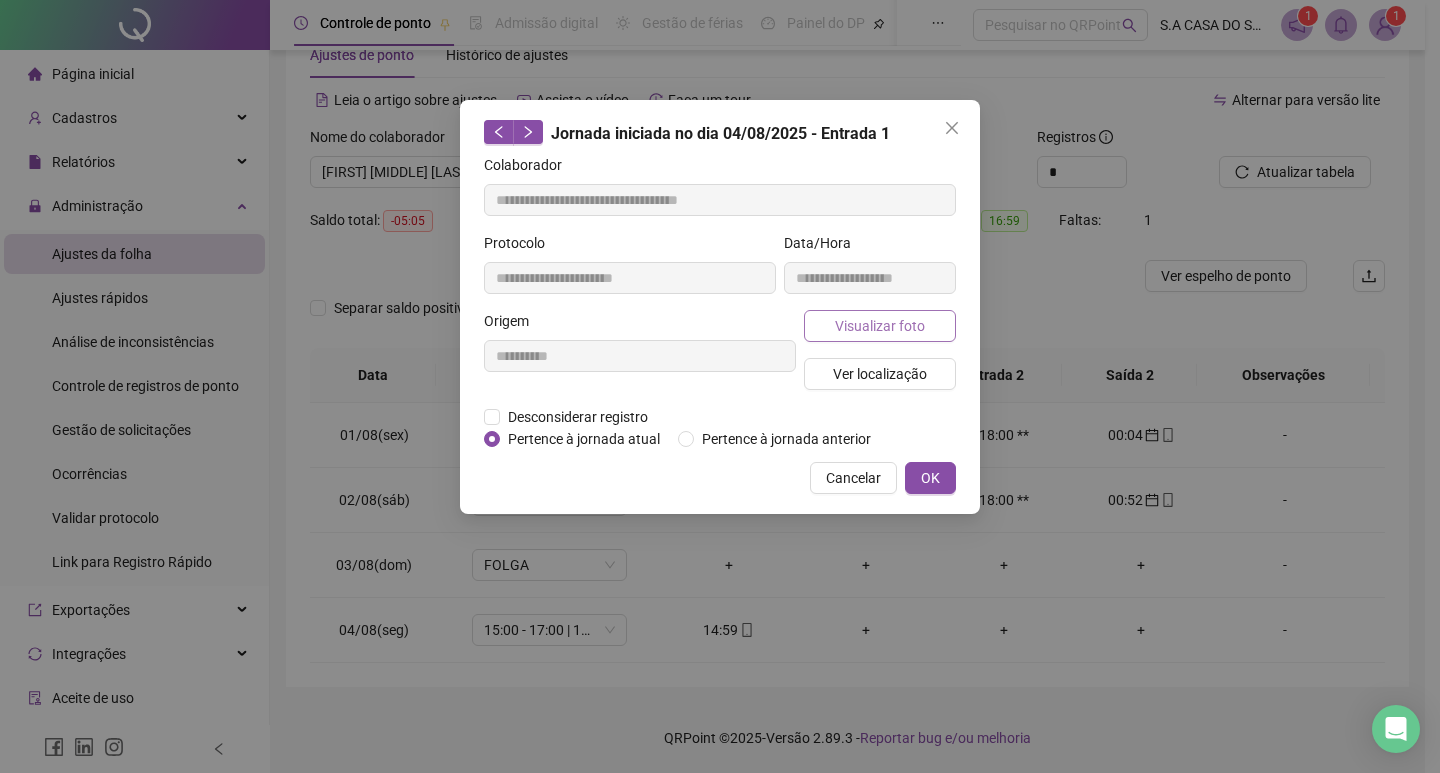 click on "Visualizar foto" at bounding box center (880, 326) 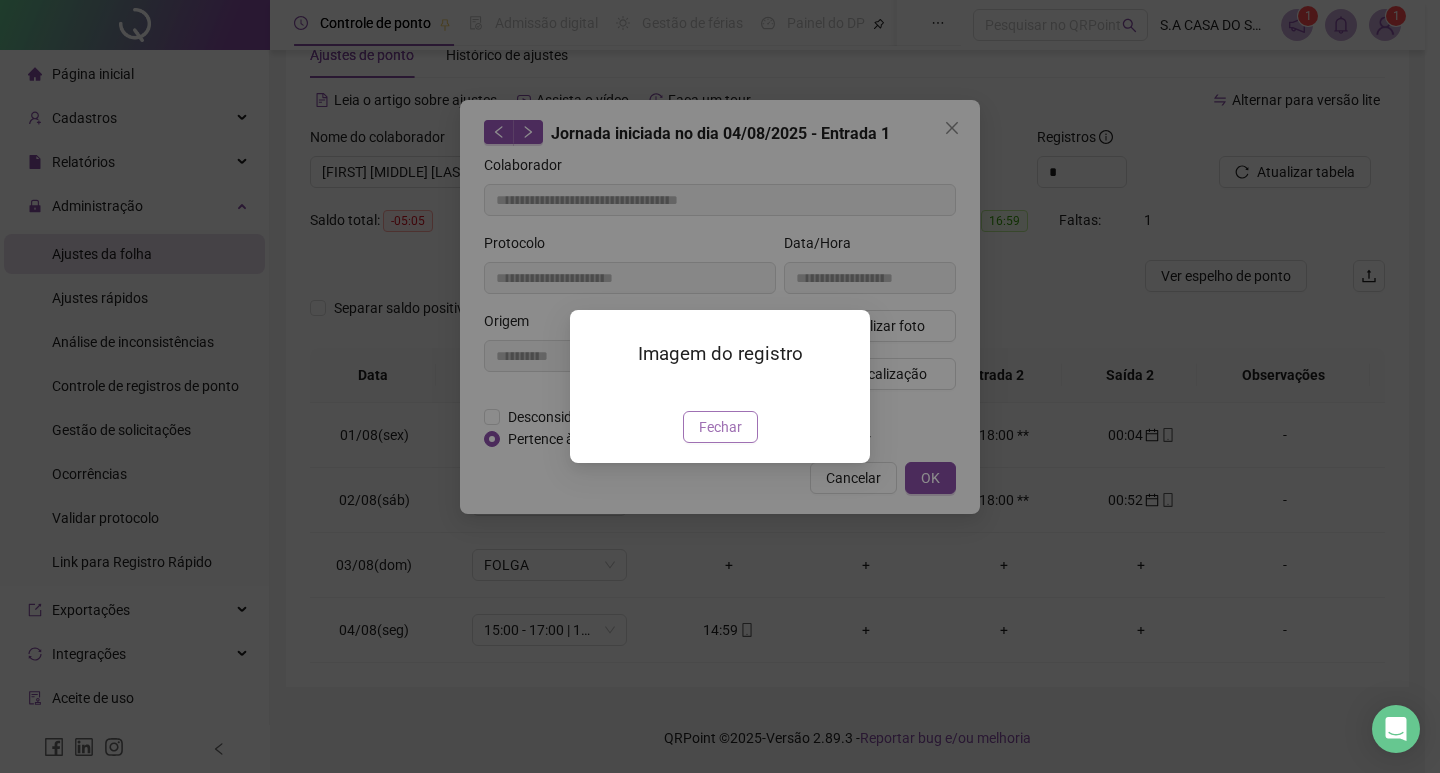 click on "Fechar" at bounding box center [720, 427] 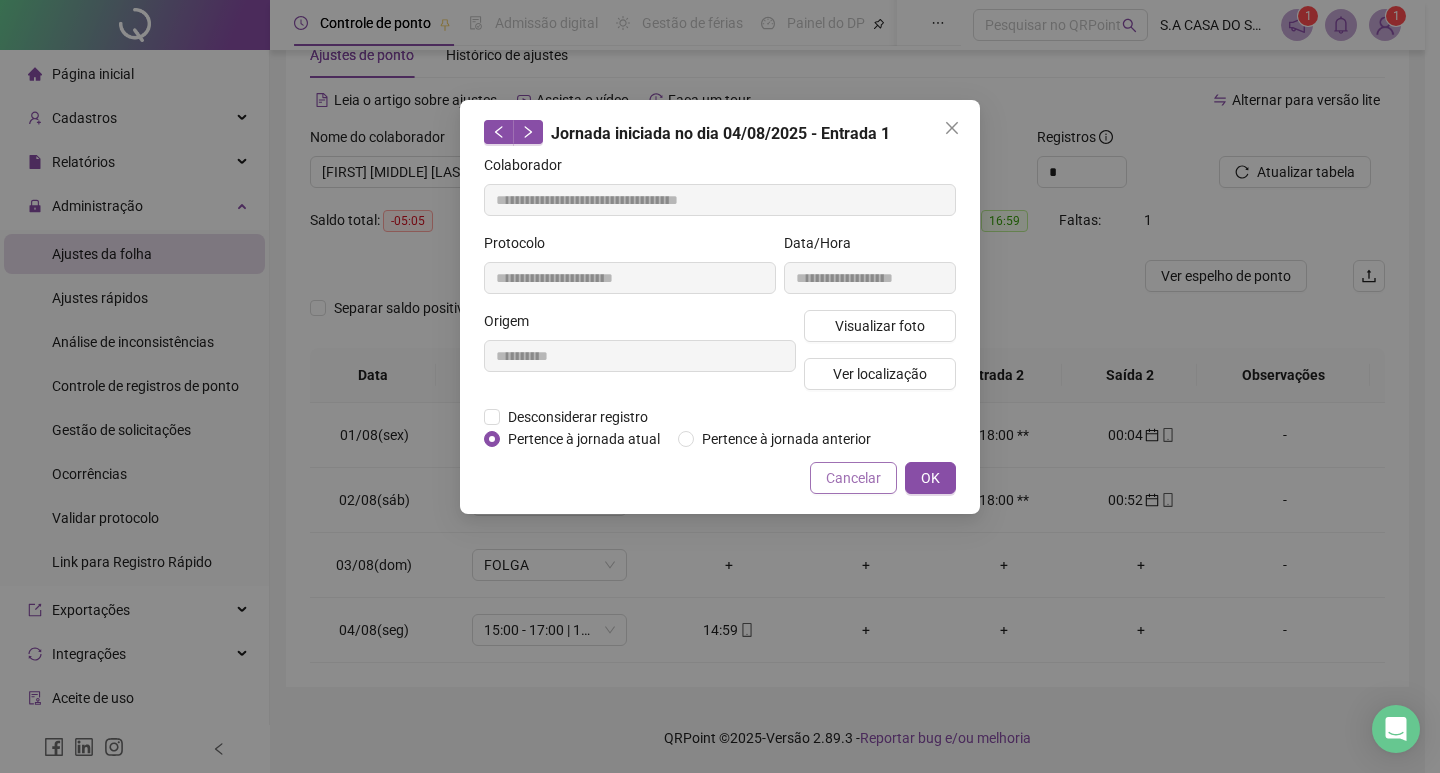 click on "Cancelar" at bounding box center [853, 478] 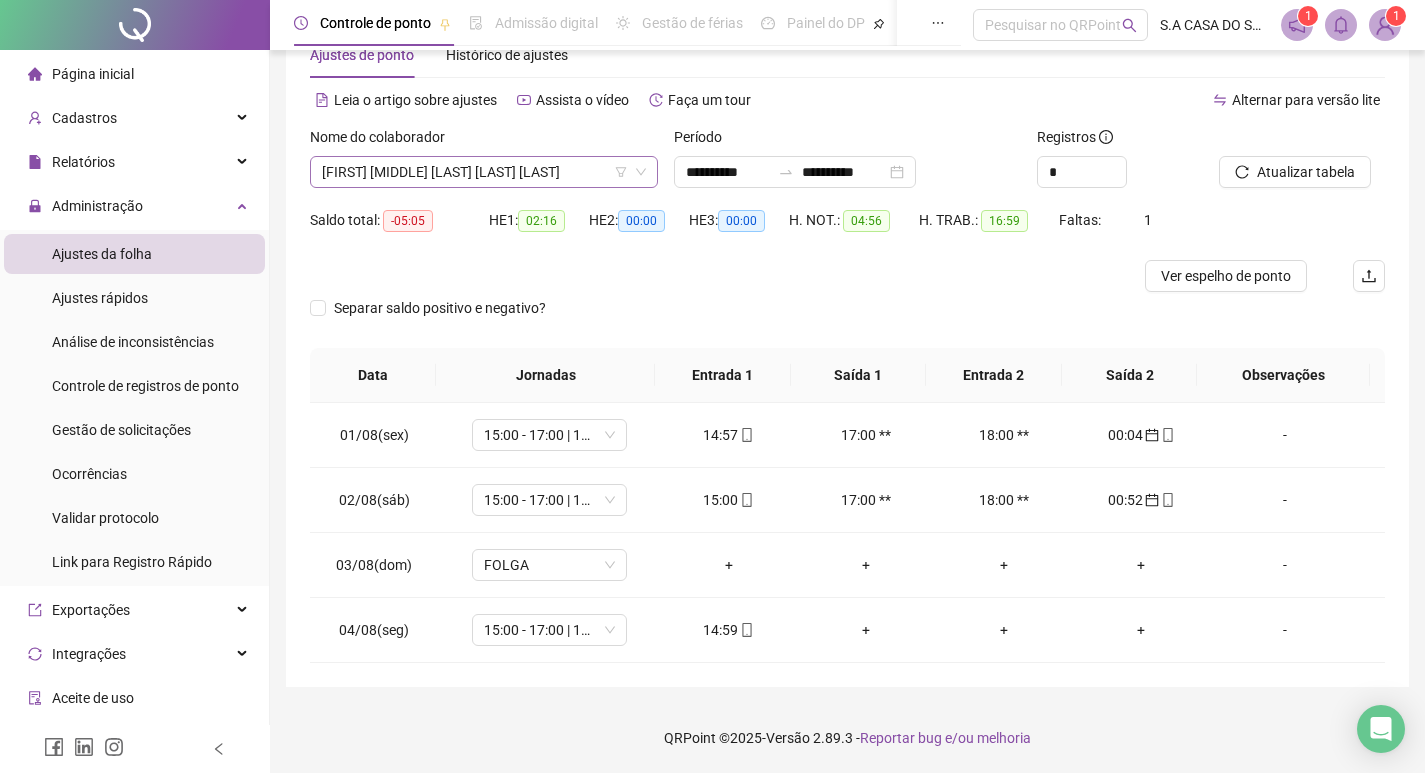 click on "[FIRST] [MIDDLE] [LAST] [LAST] [LAST]" at bounding box center (484, 172) 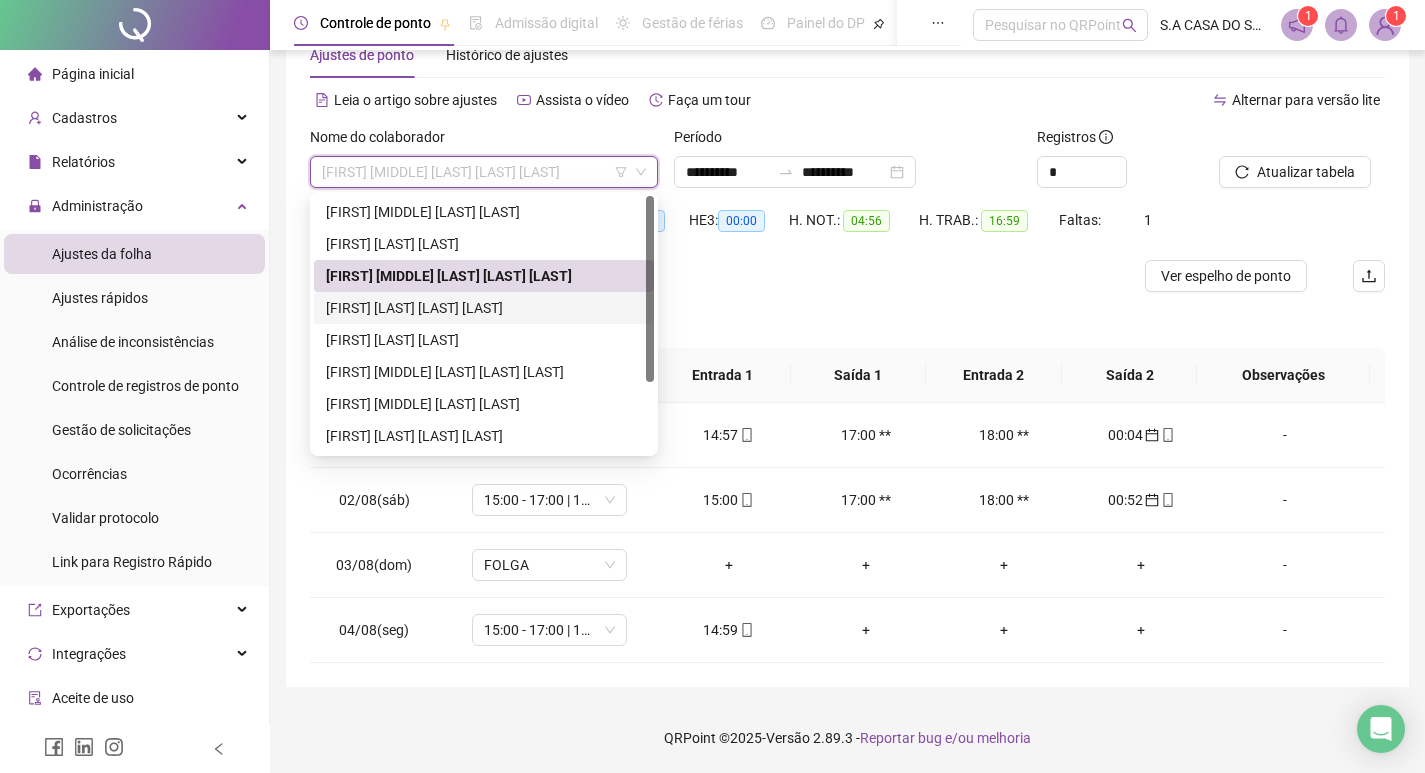 click on "[FIRST] [LAST] [LAST] [LAST]" at bounding box center (484, 308) 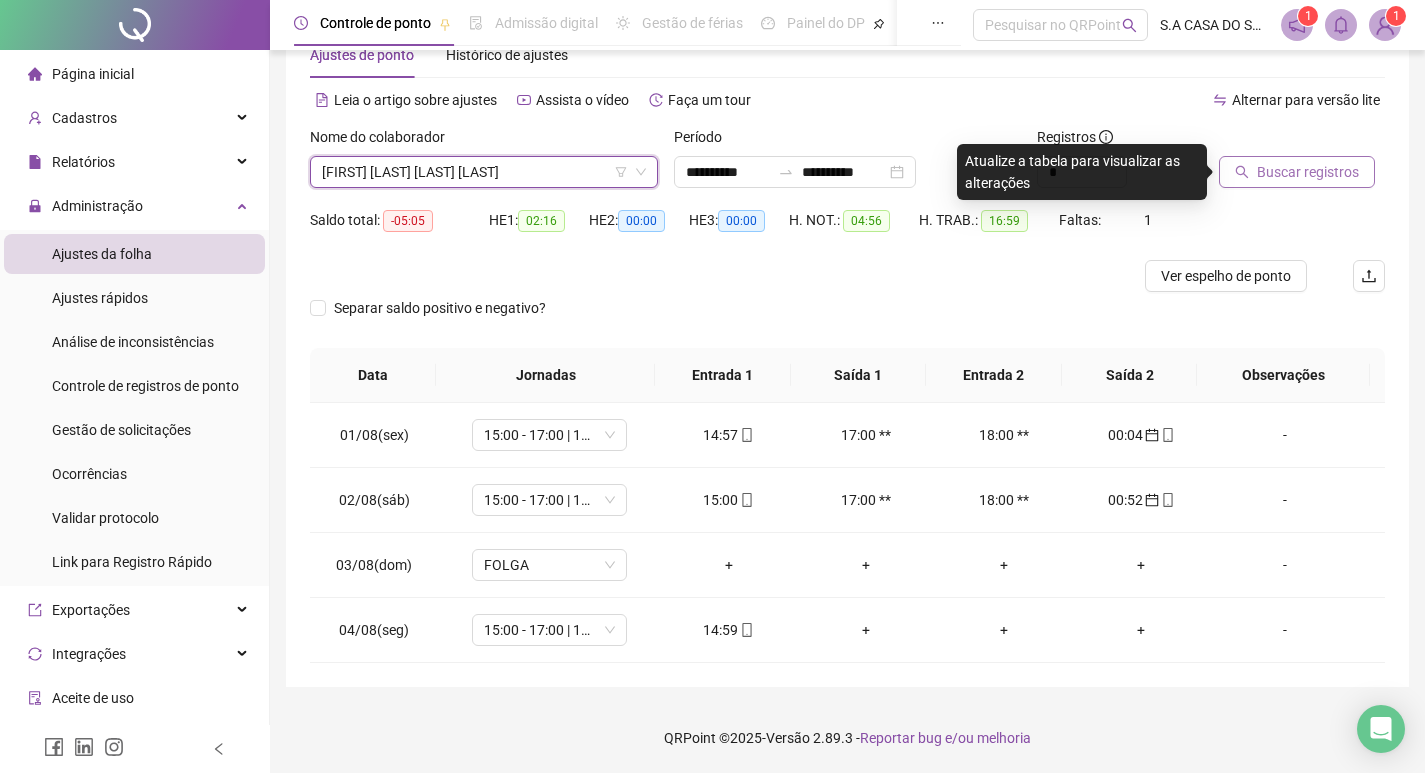 click on "Buscar registros" at bounding box center [1297, 172] 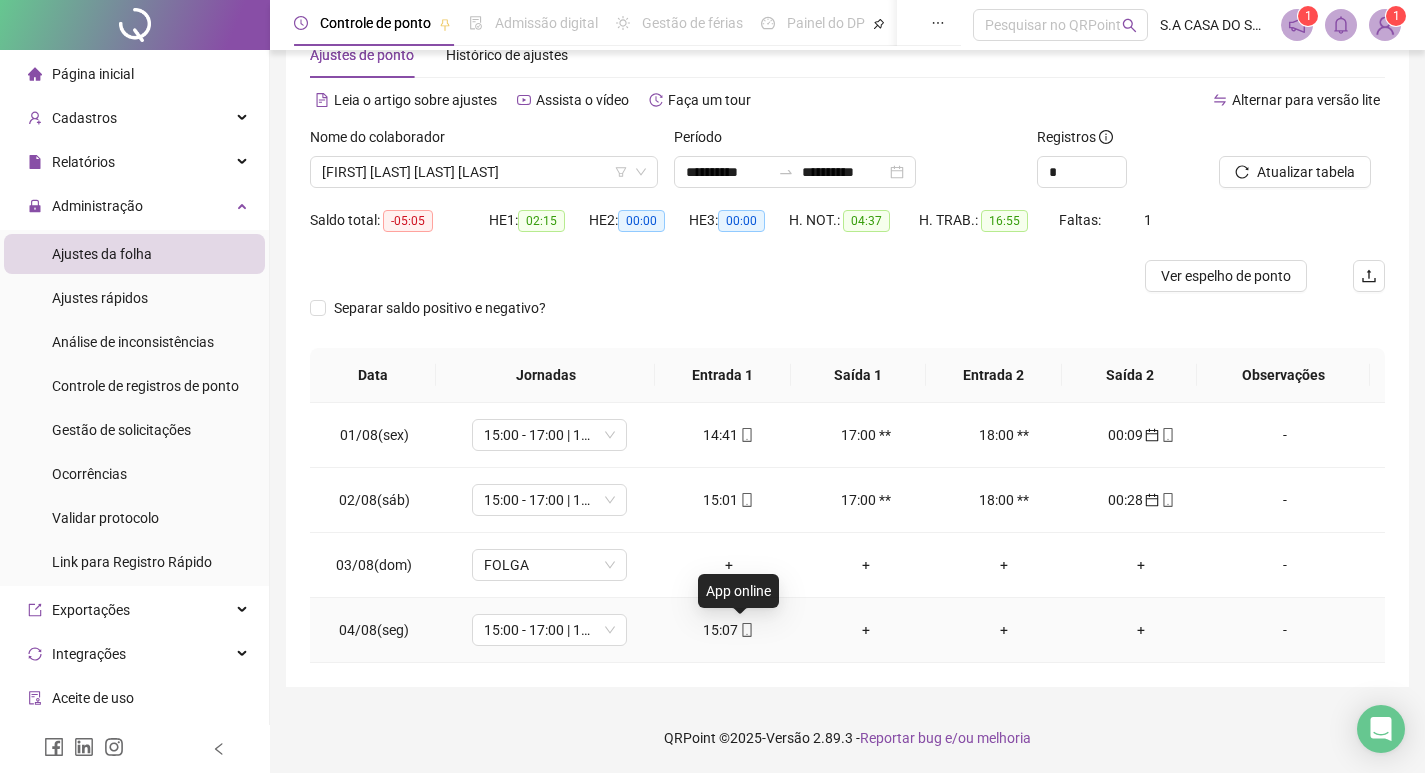 click 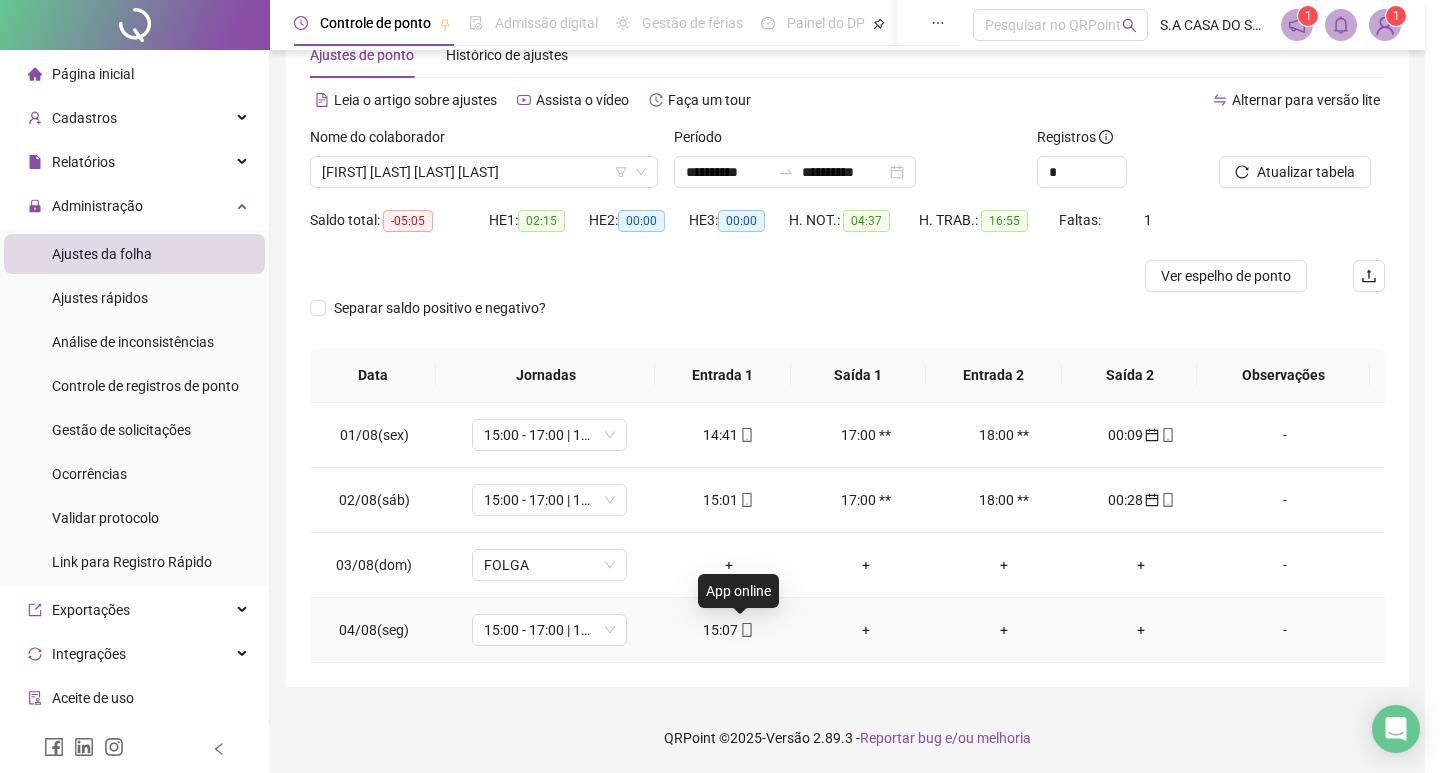 type on "**********" 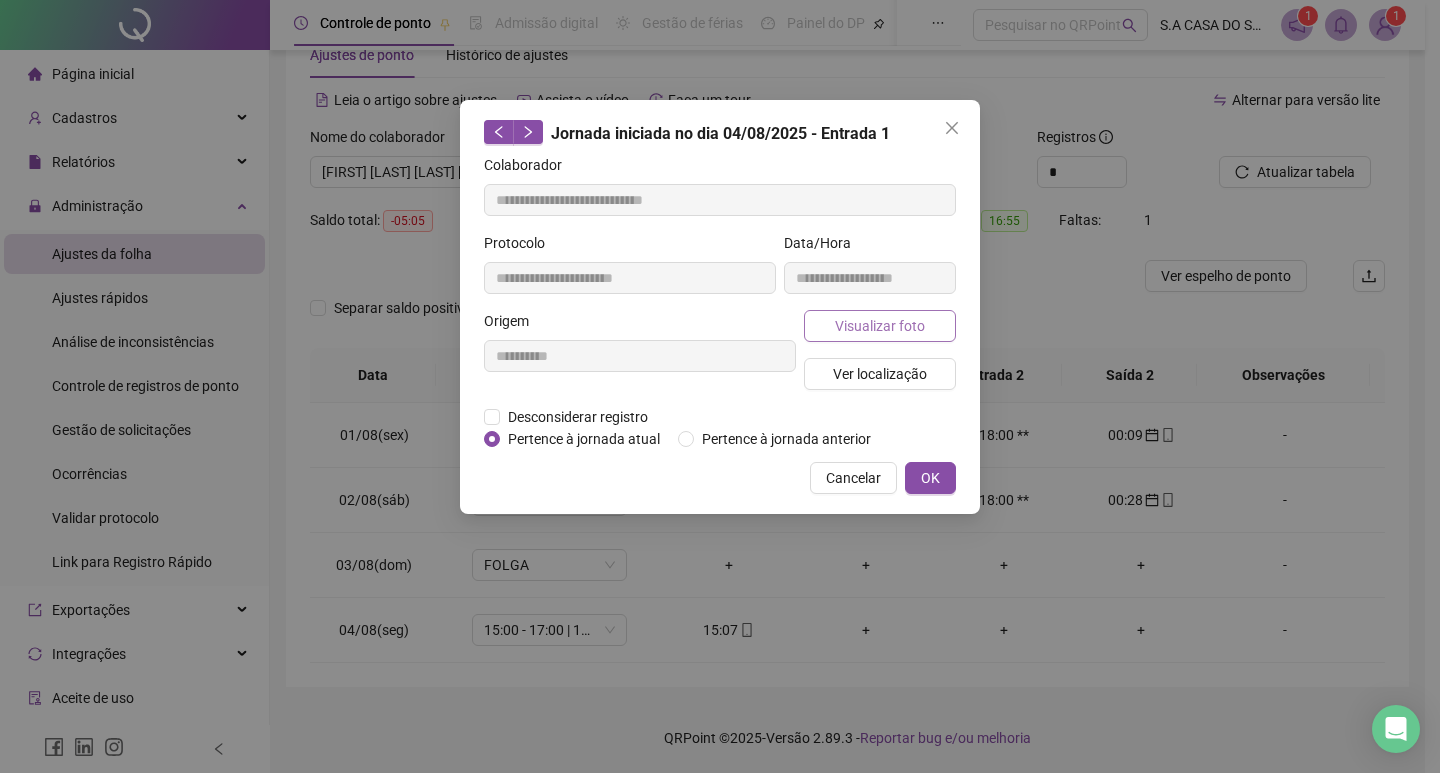 click on "Visualizar foto" at bounding box center (880, 326) 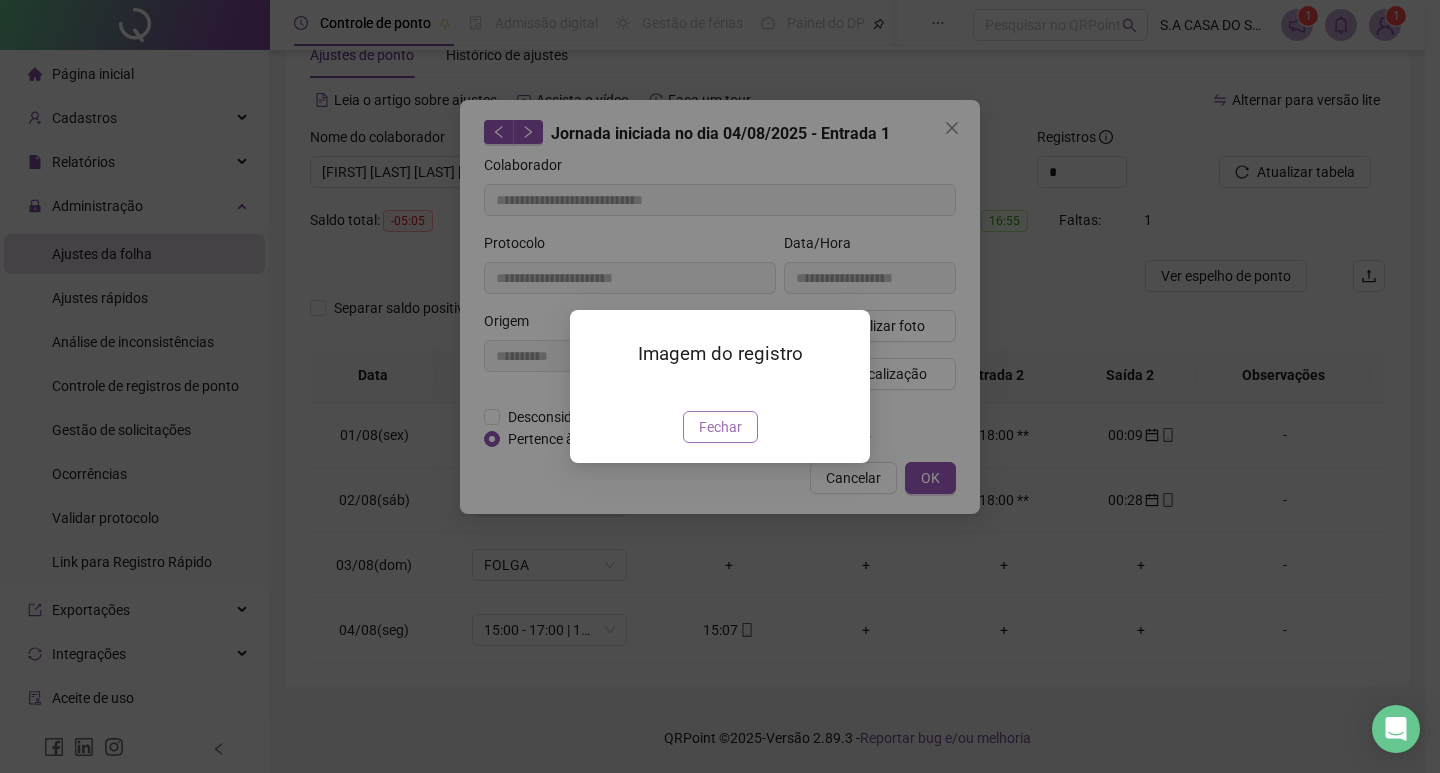click on "Fechar" at bounding box center [720, 427] 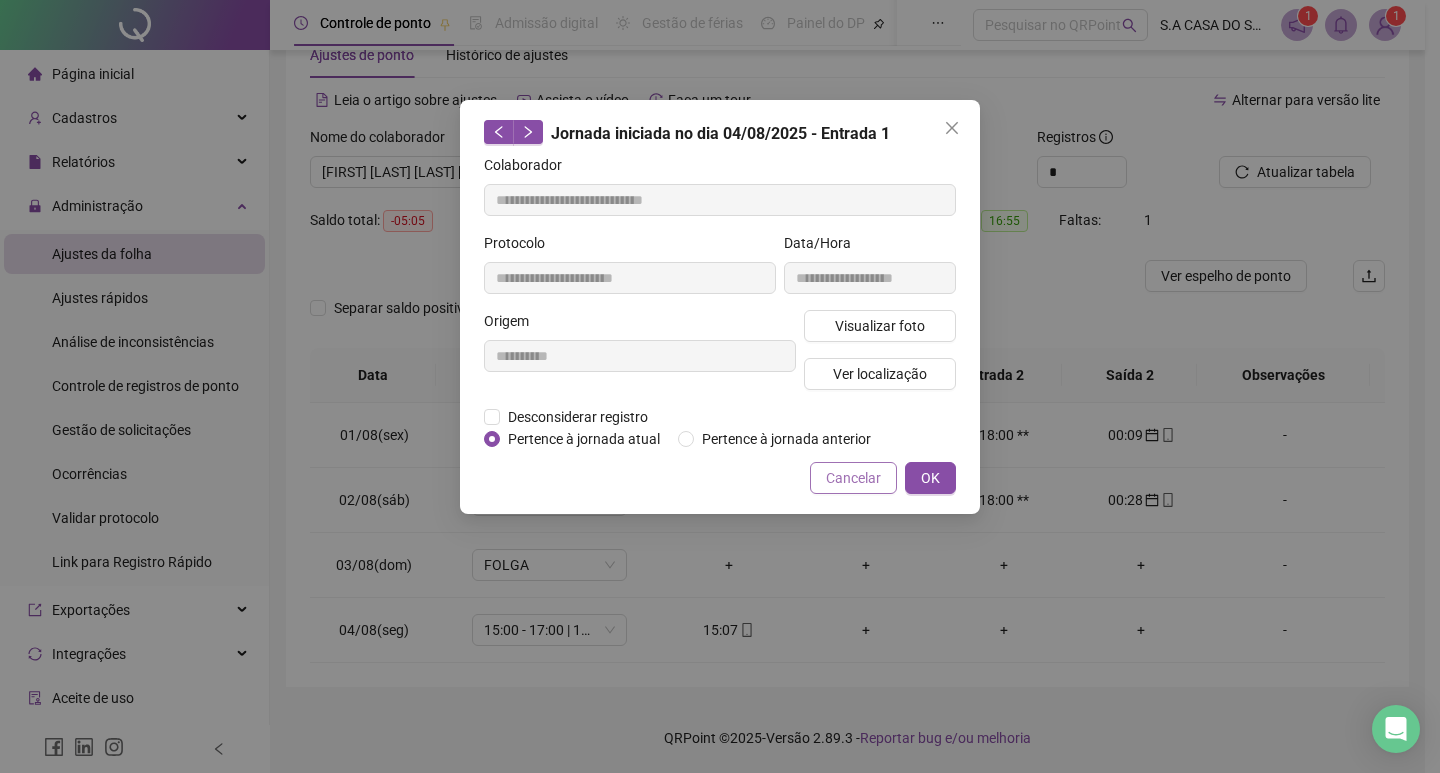 click on "Cancelar" at bounding box center (853, 478) 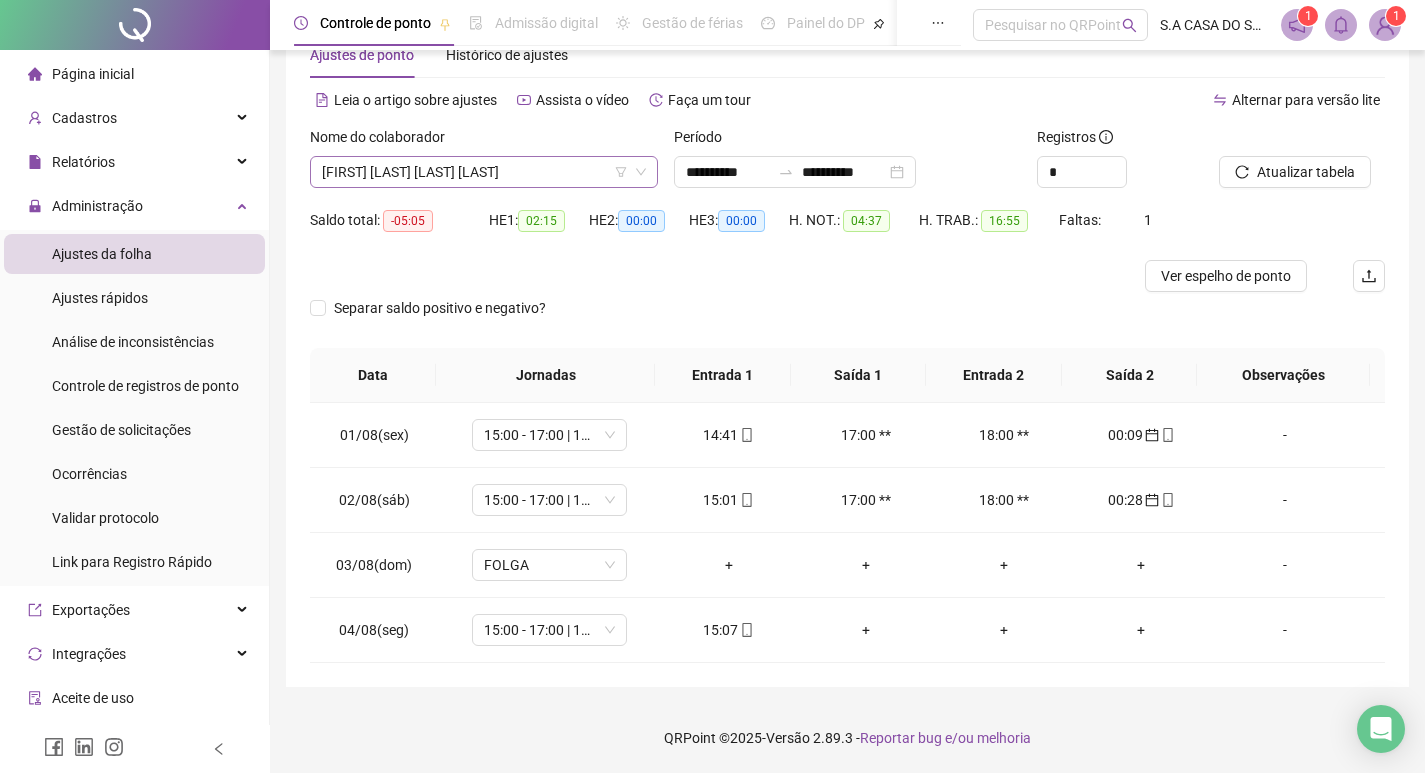 click on "[FIRST] [LAST] [LAST] [LAST]" at bounding box center (484, 172) 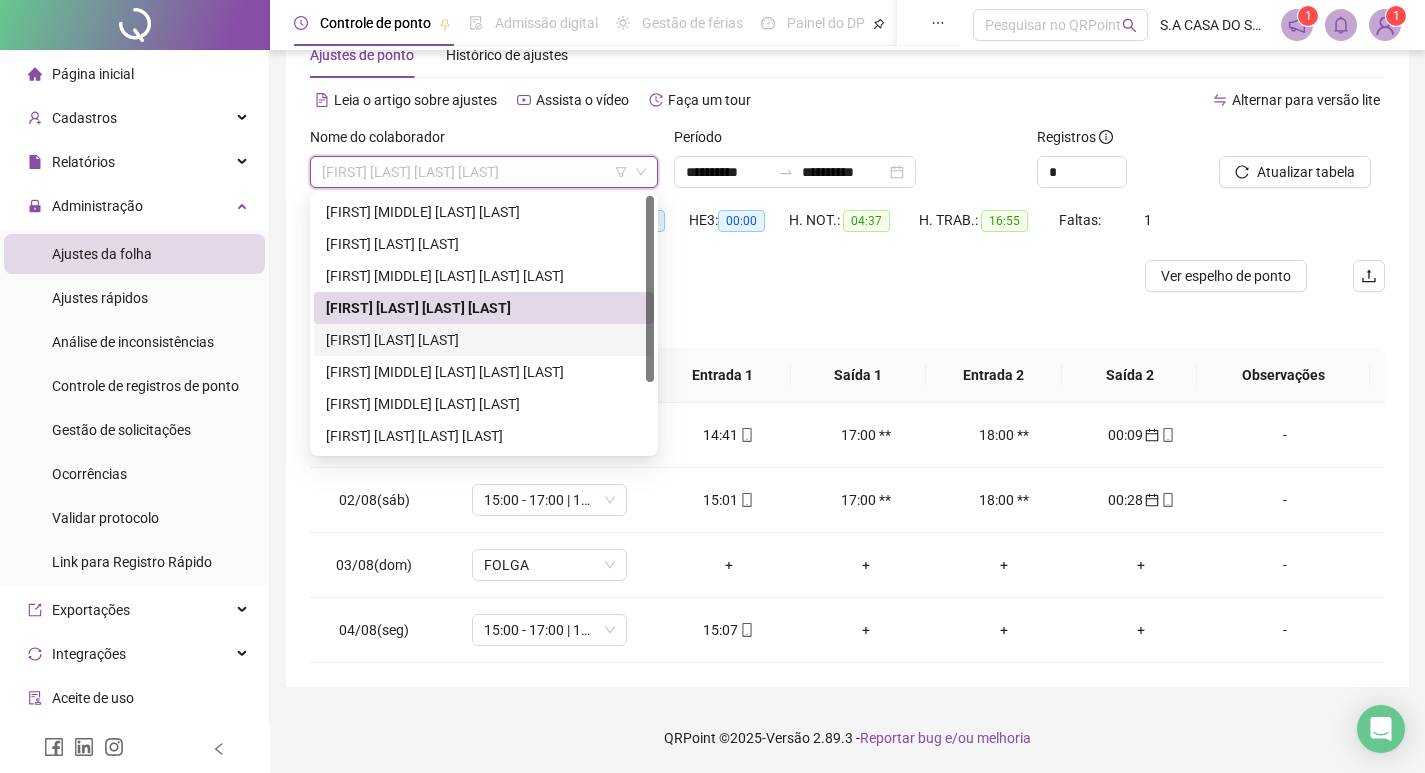 click on "[FIRST] [LAST] [LAST]" at bounding box center [484, 340] 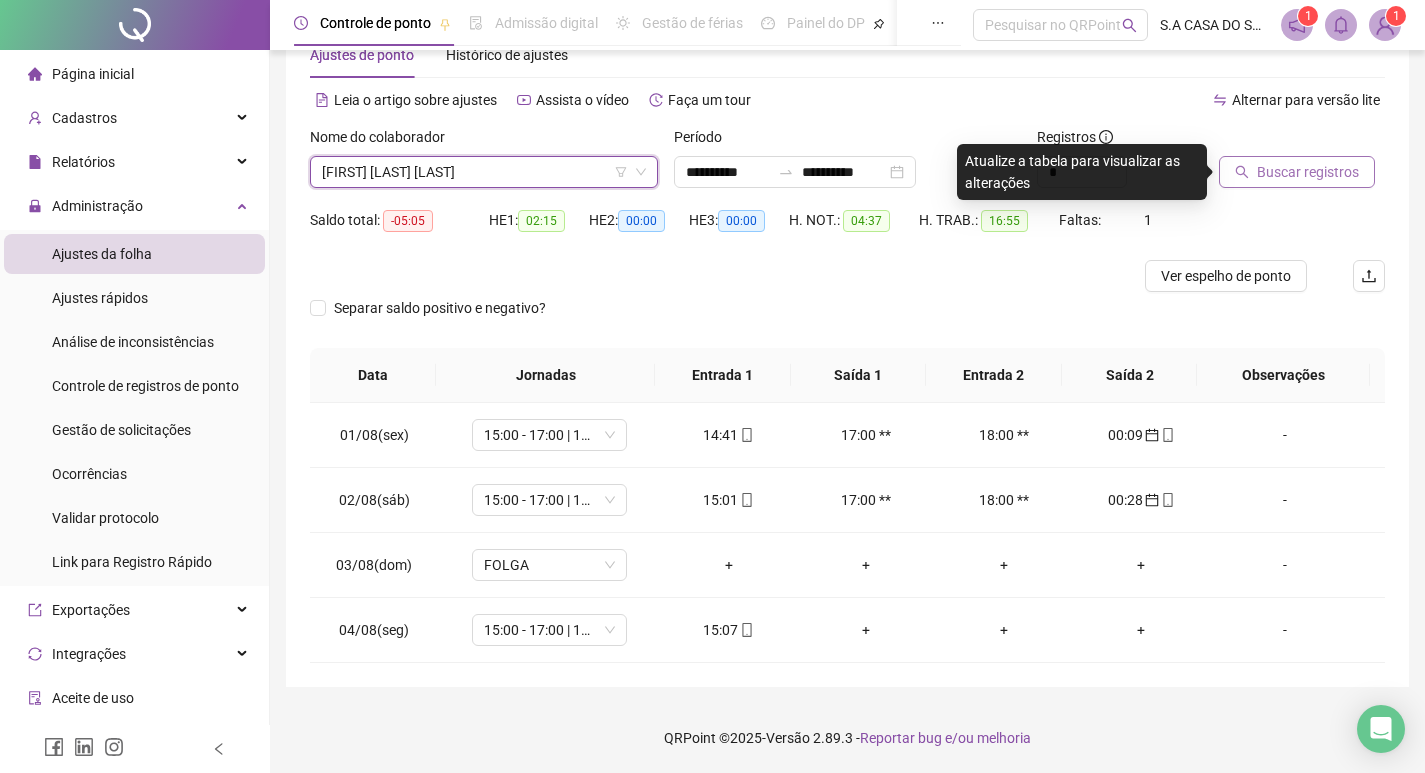 click on "Buscar registros" at bounding box center [1308, 172] 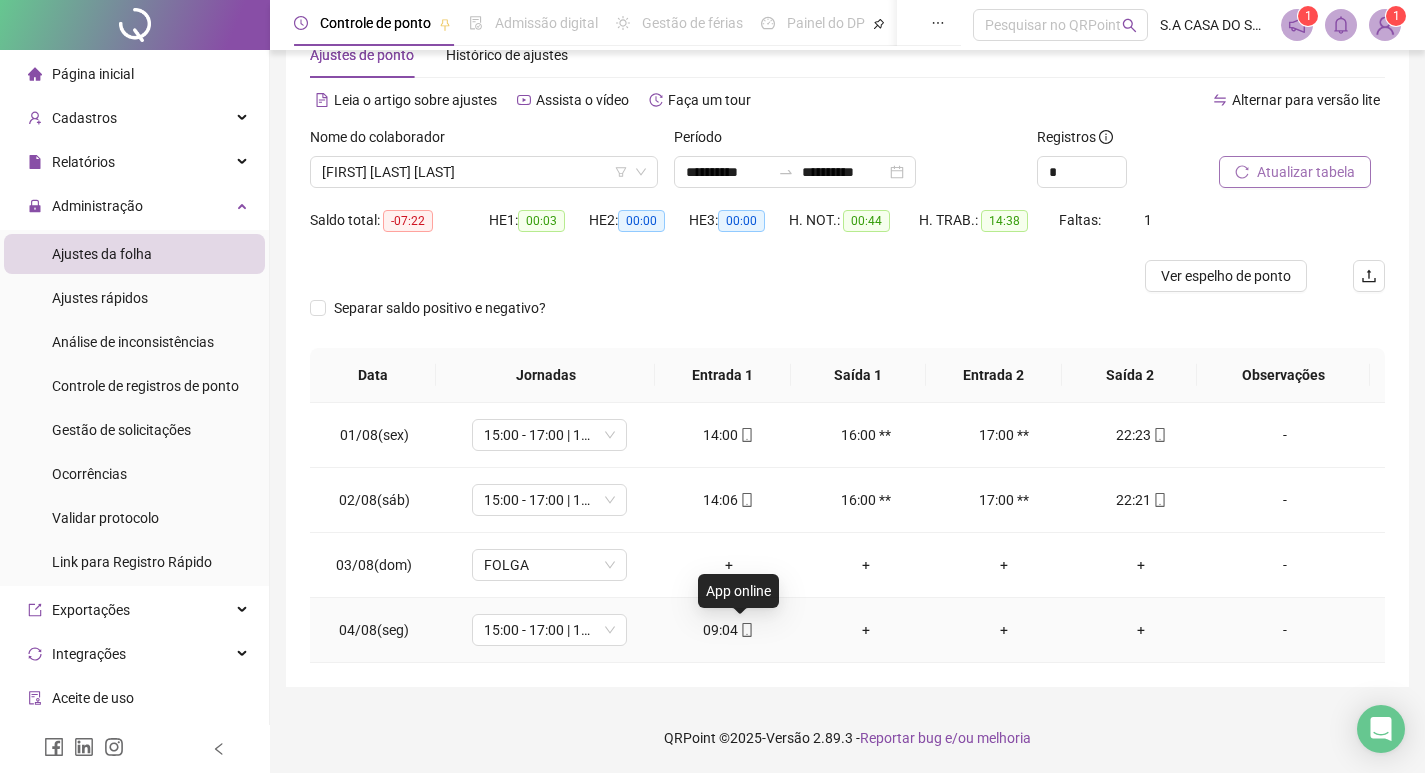 click 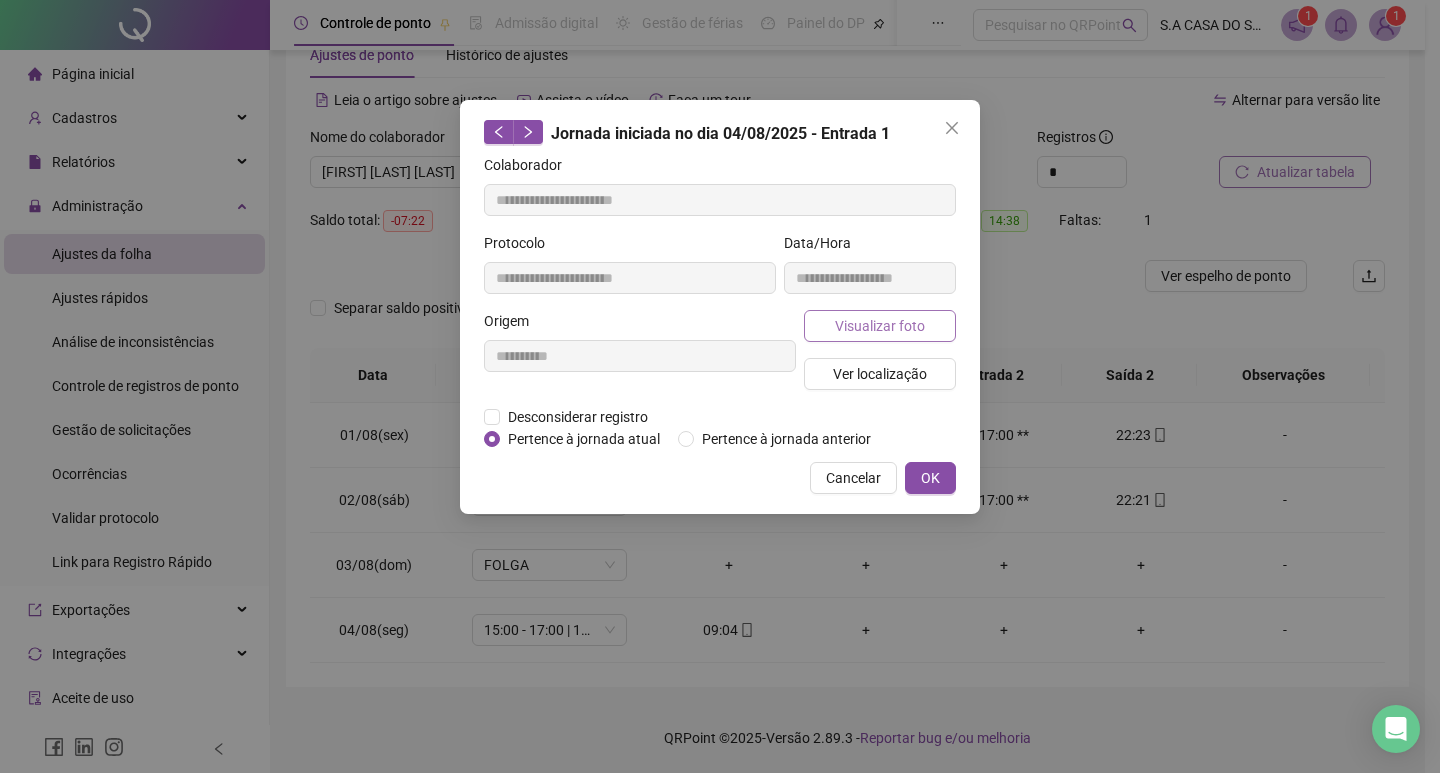 click on "Visualizar foto" at bounding box center [880, 326] 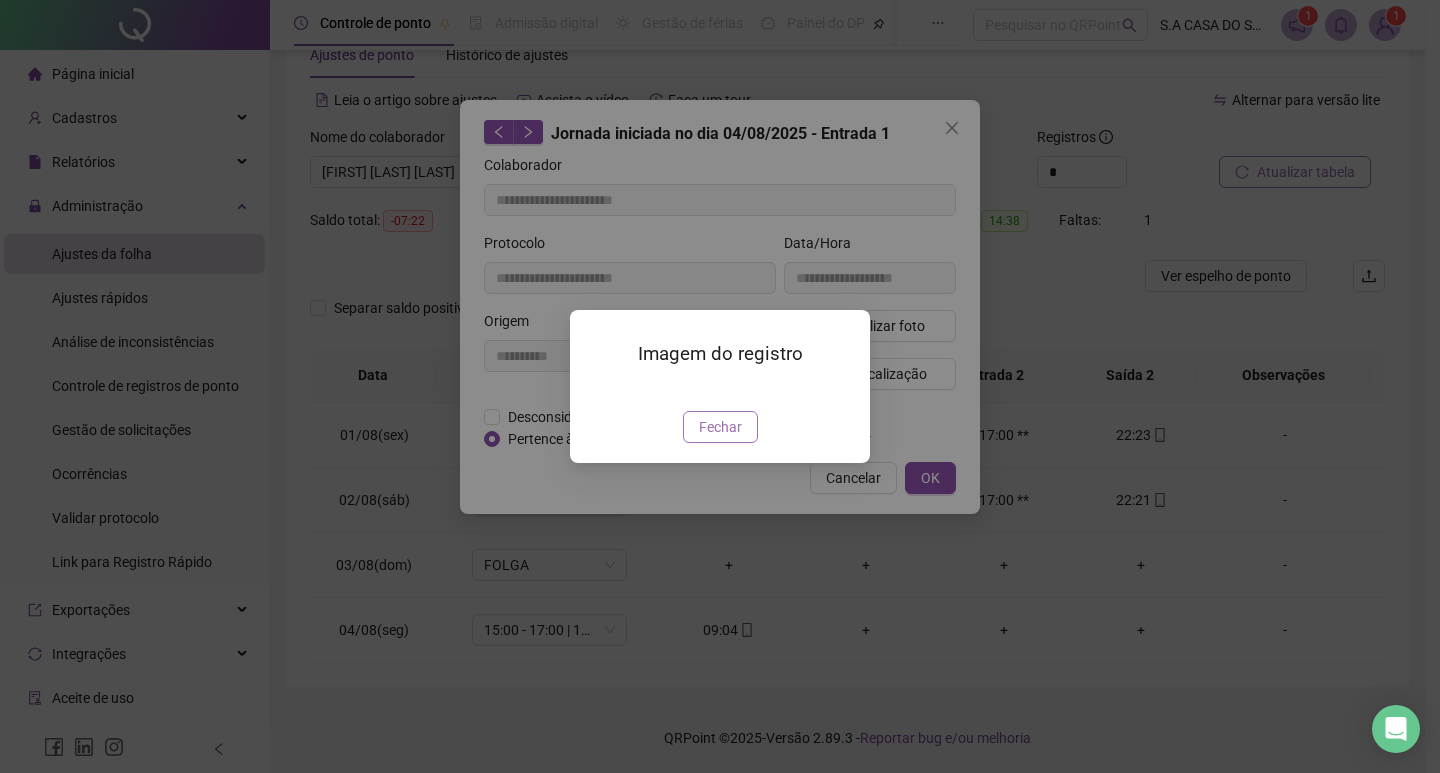 click on "Fechar" at bounding box center [720, 427] 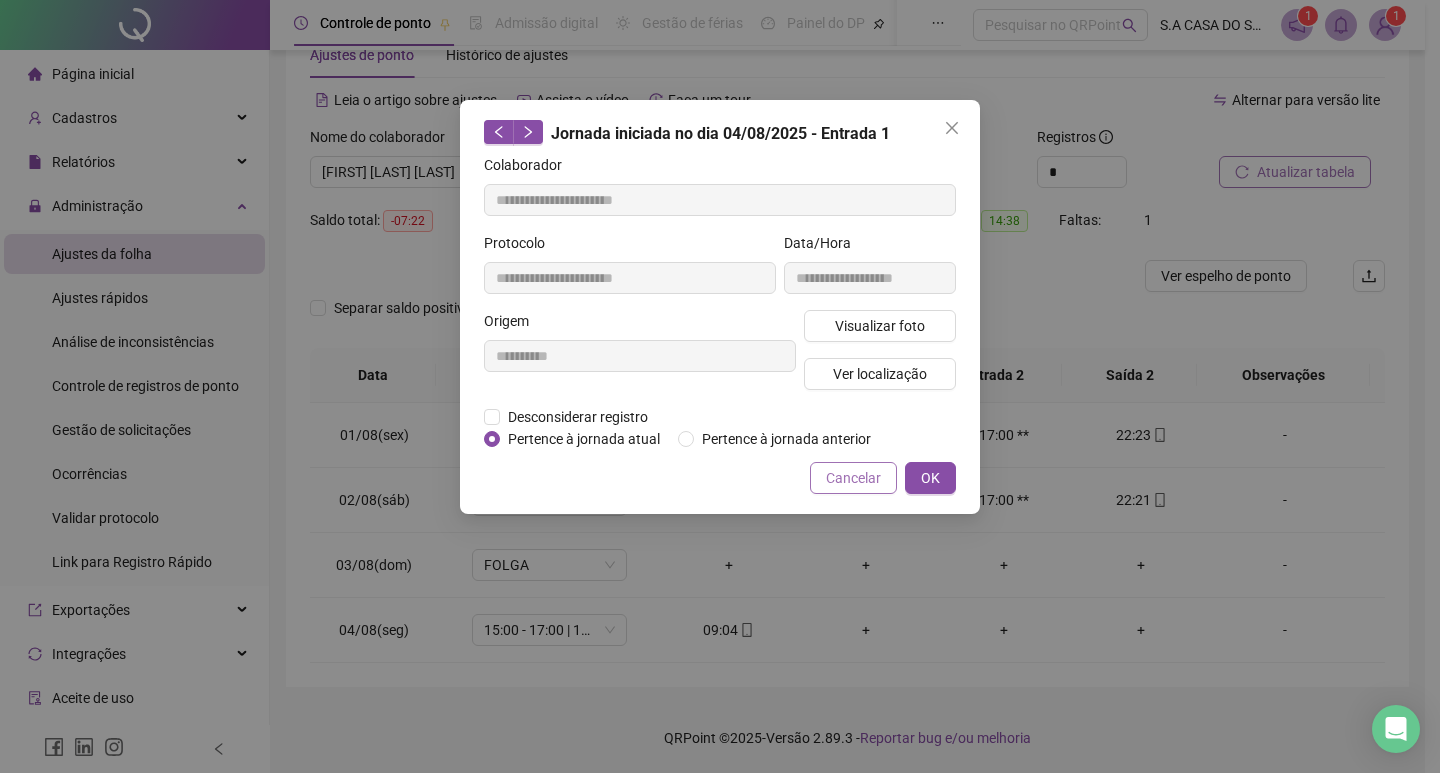click on "Cancelar" at bounding box center [853, 478] 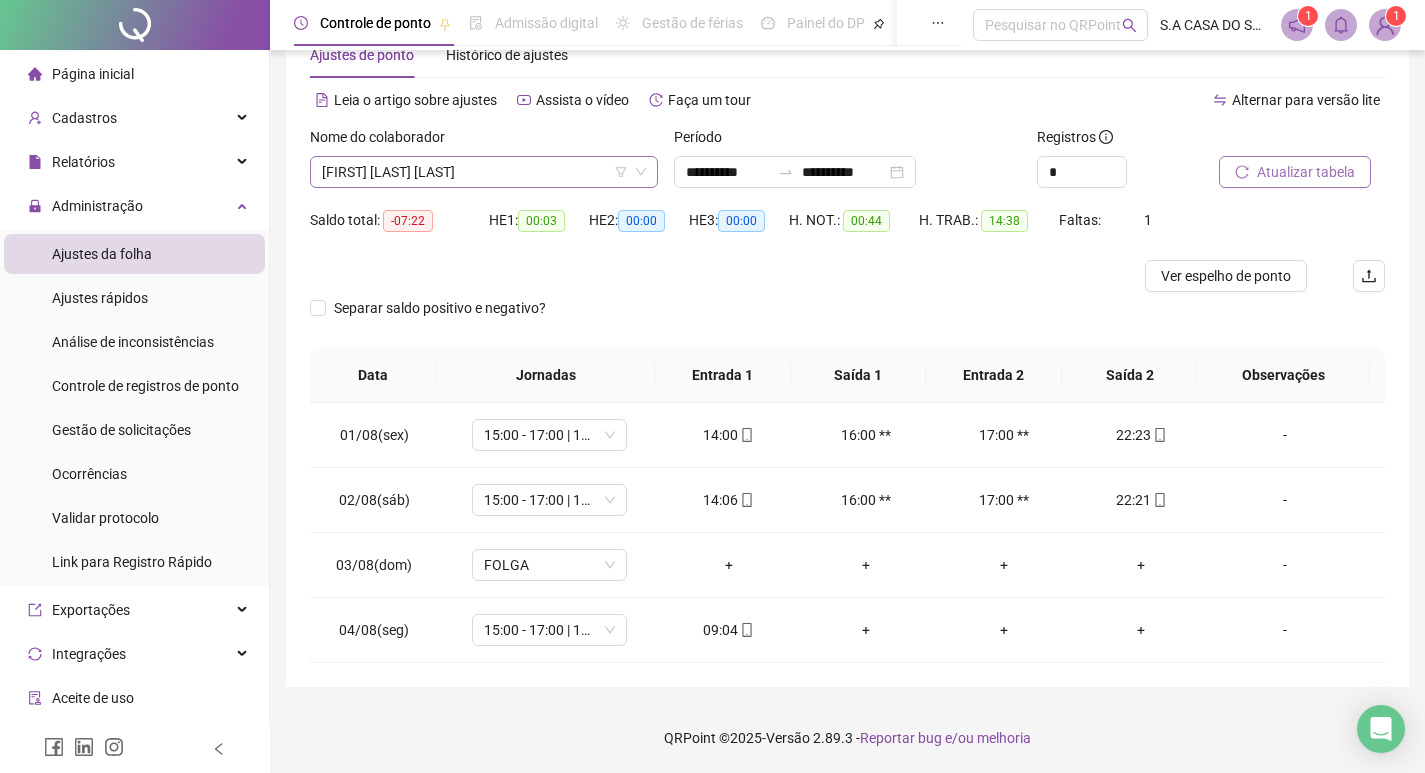 click on "[FIRST] [LAST] [LAST]" at bounding box center [484, 172] 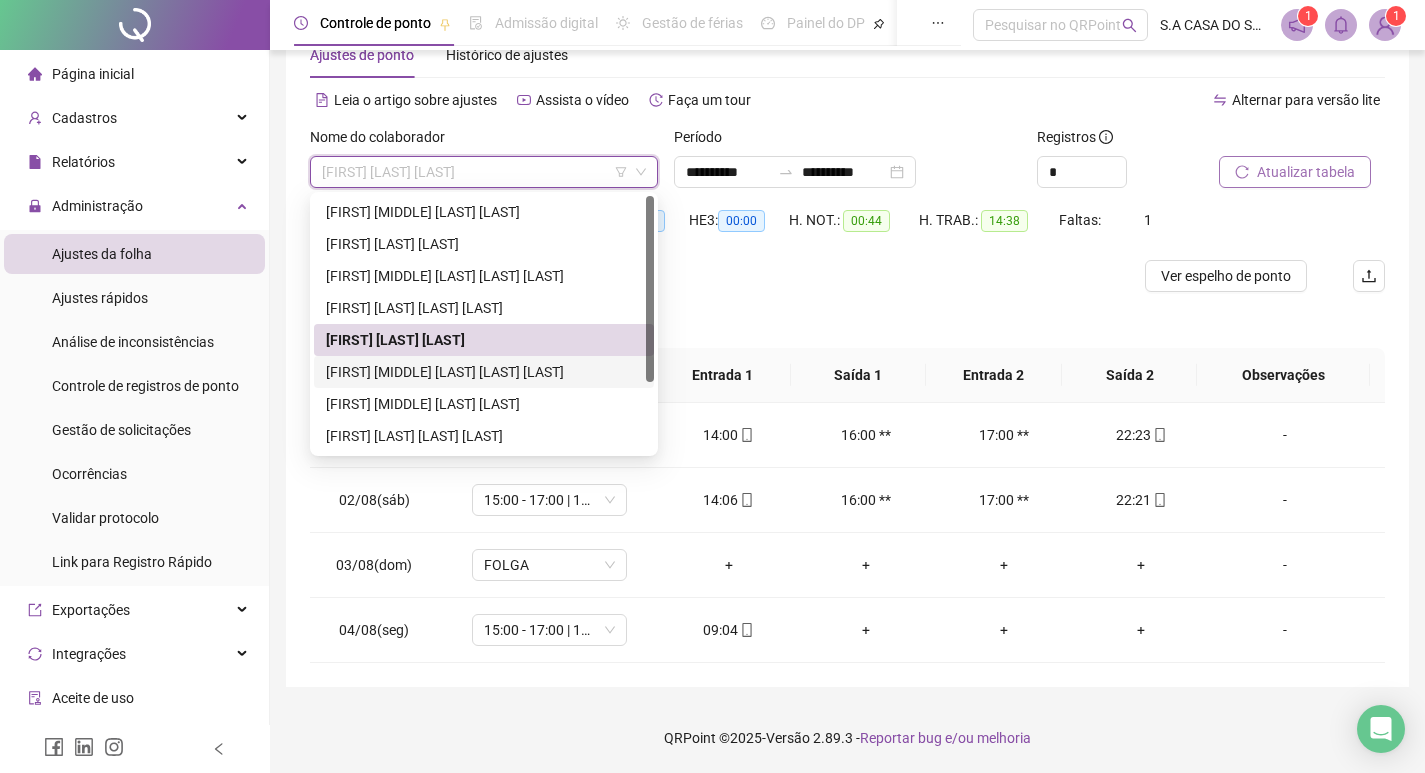 click on "[FIRST] [MIDDLE] [LAST] [LAST] [LAST]" at bounding box center [484, 372] 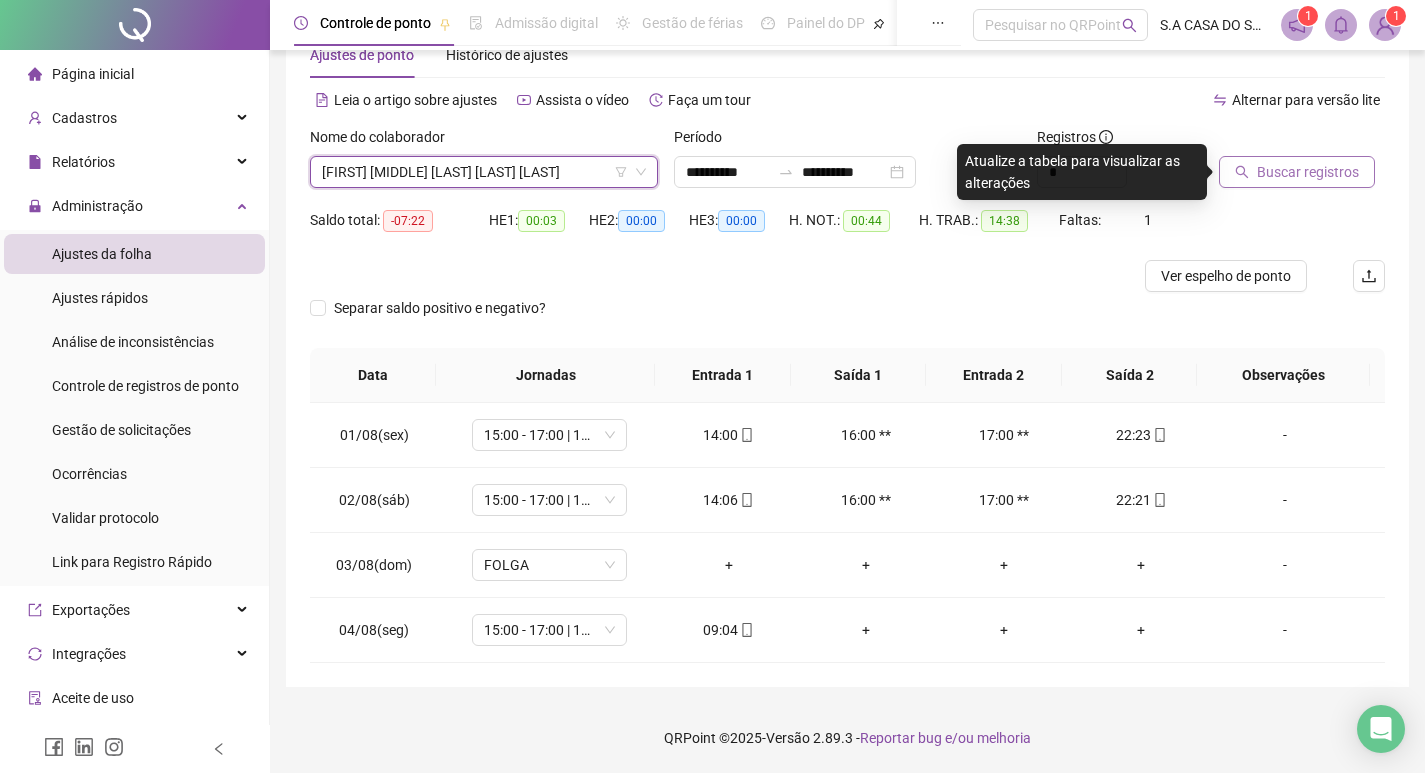 click on "Buscar registros" at bounding box center (1308, 172) 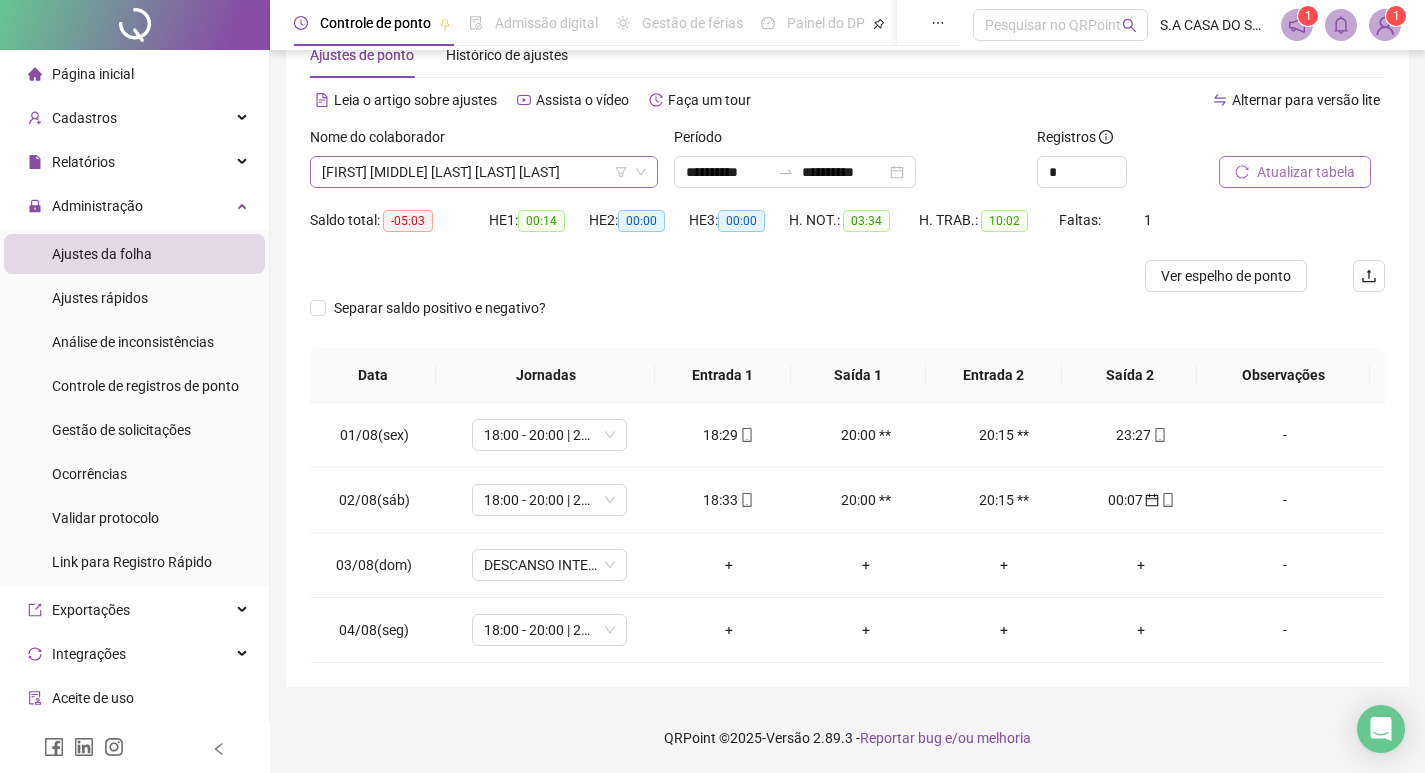 click on "[FIRST] [MIDDLE] [LAST] [LAST] [LAST]" at bounding box center [484, 172] 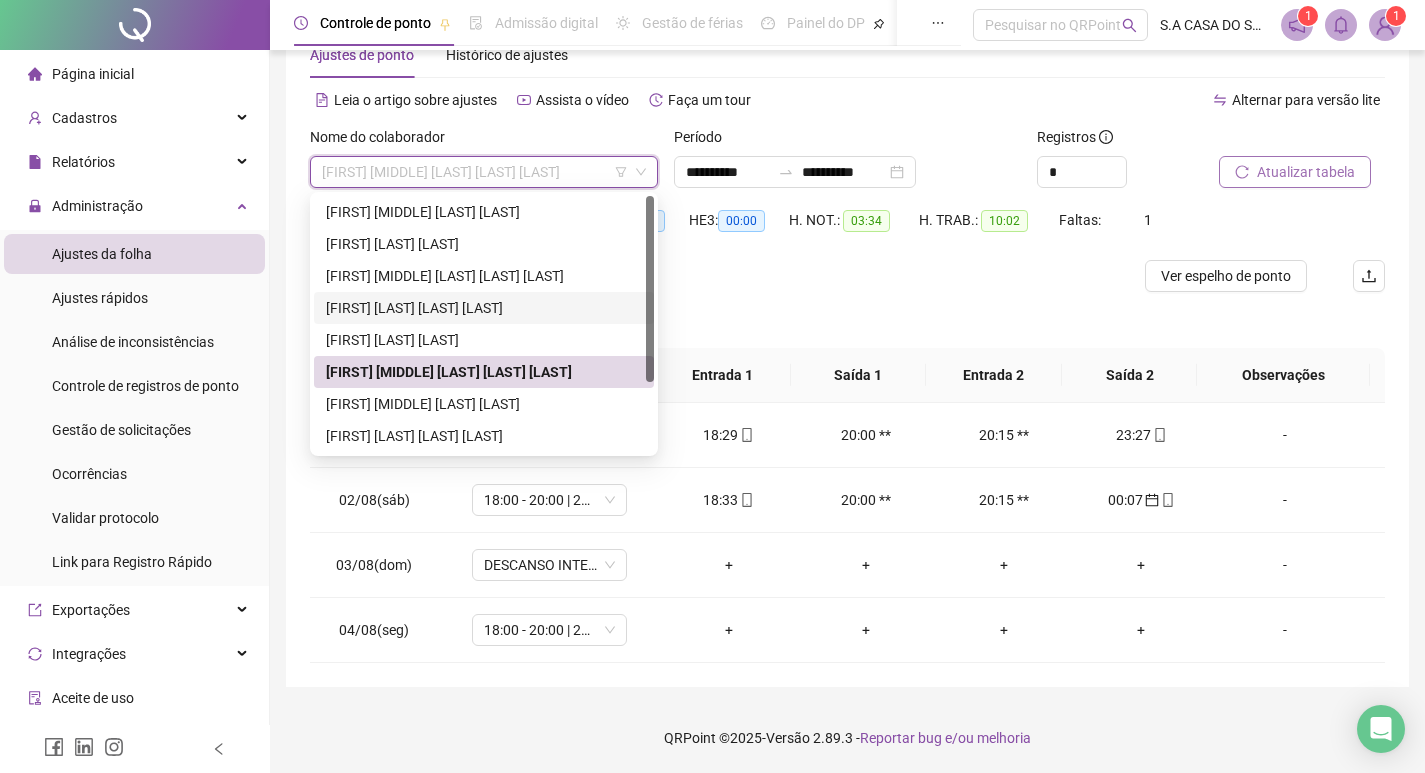 scroll, scrollTop: 96, scrollLeft: 0, axis: vertical 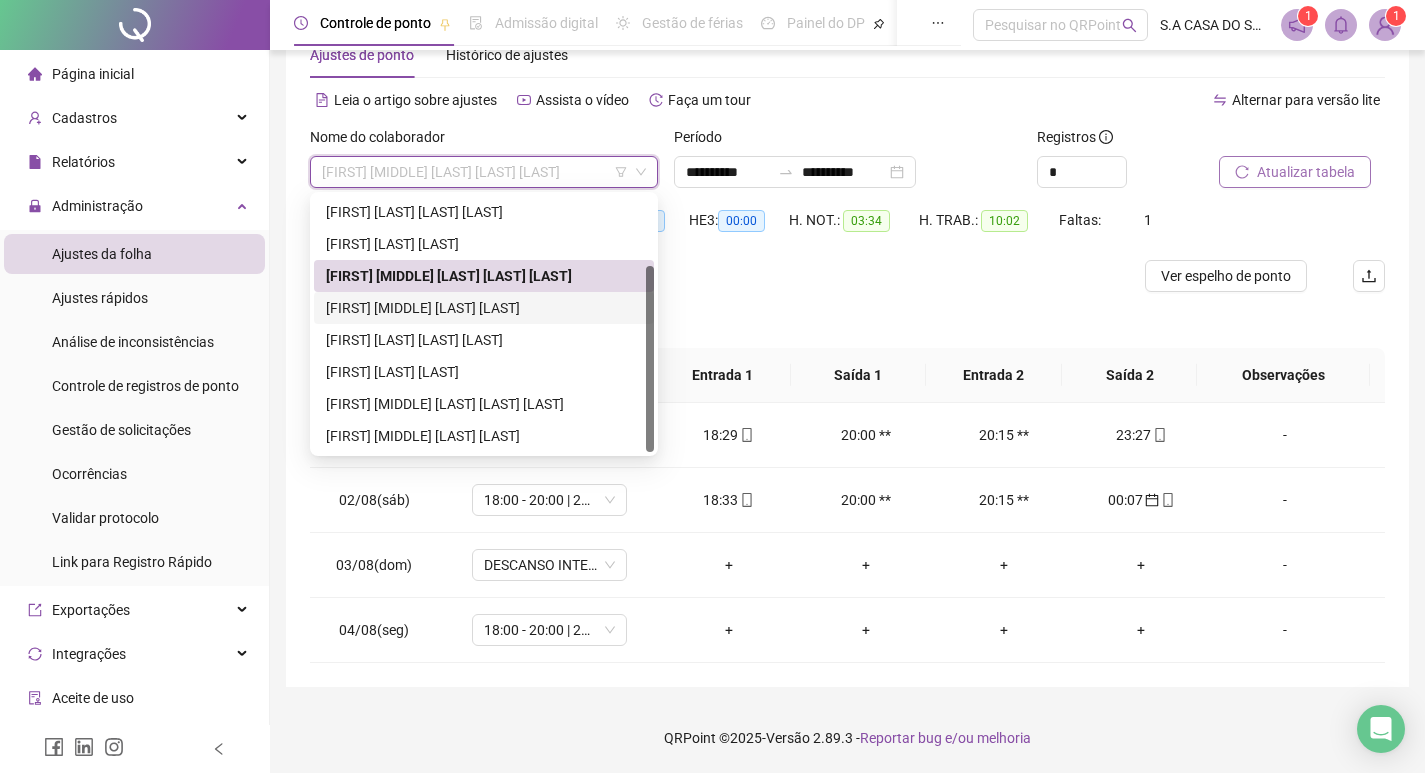 click on "[FIRST] [MIDDLE] [LAST]  [LAST]" at bounding box center [484, 308] 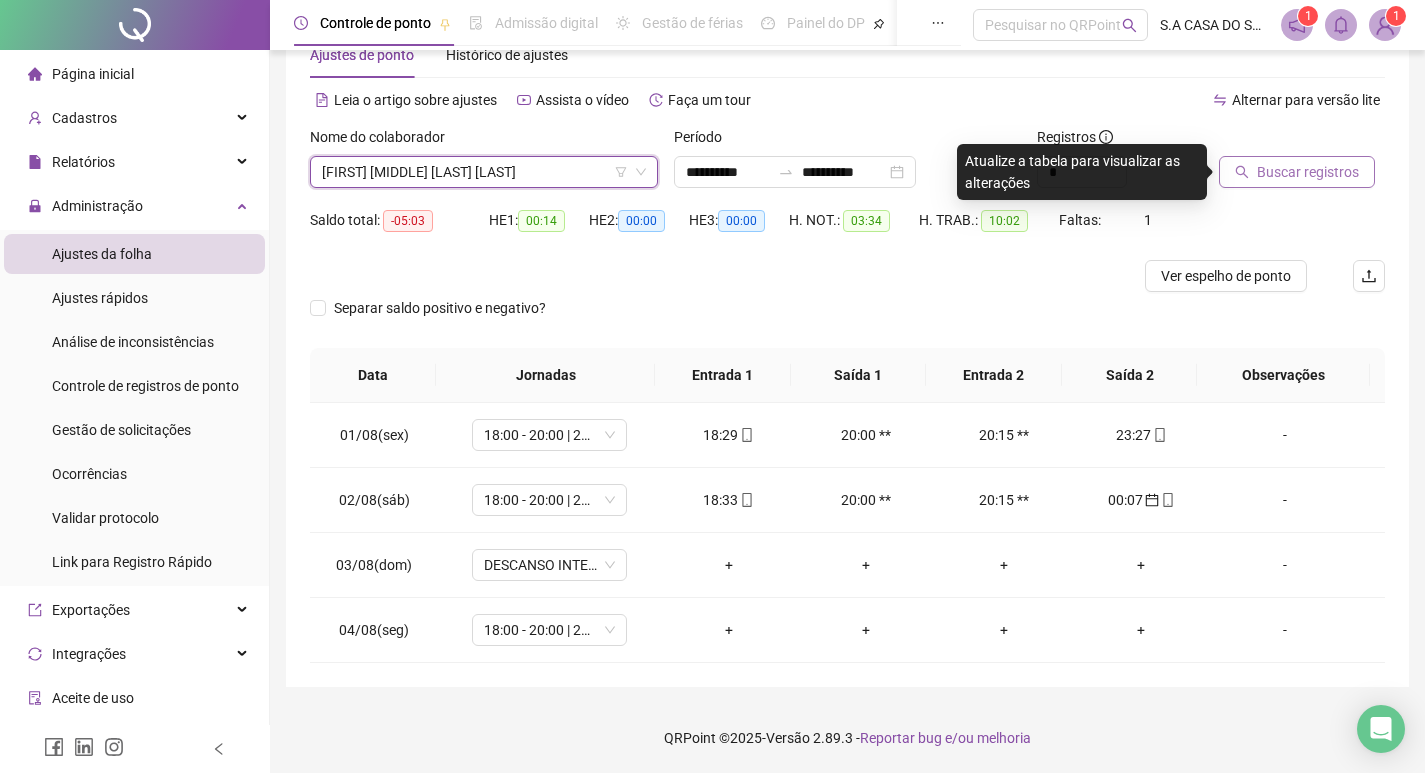 click on "Buscar registros" at bounding box center [1308, 172] 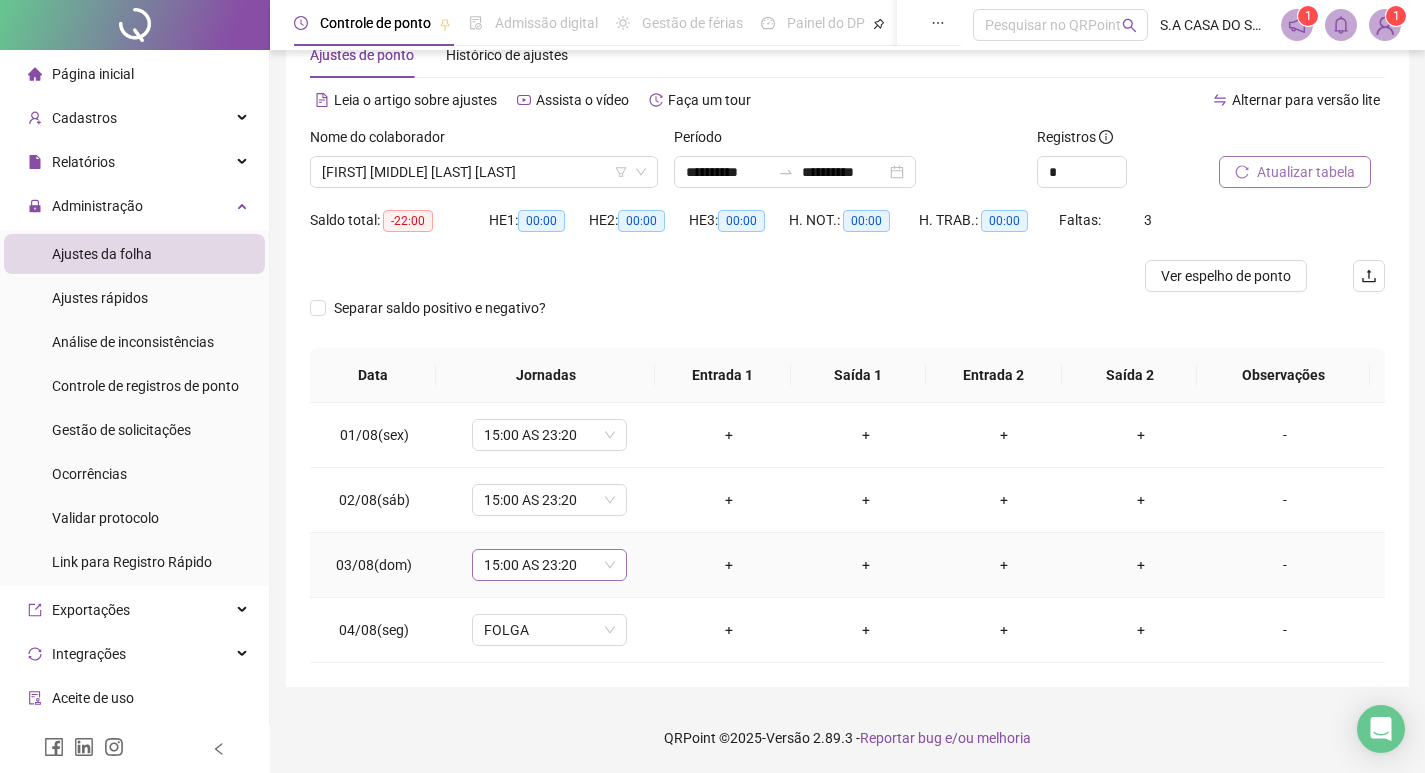 click on "15:00 AS 23:20" at bounding box center [549, 565] 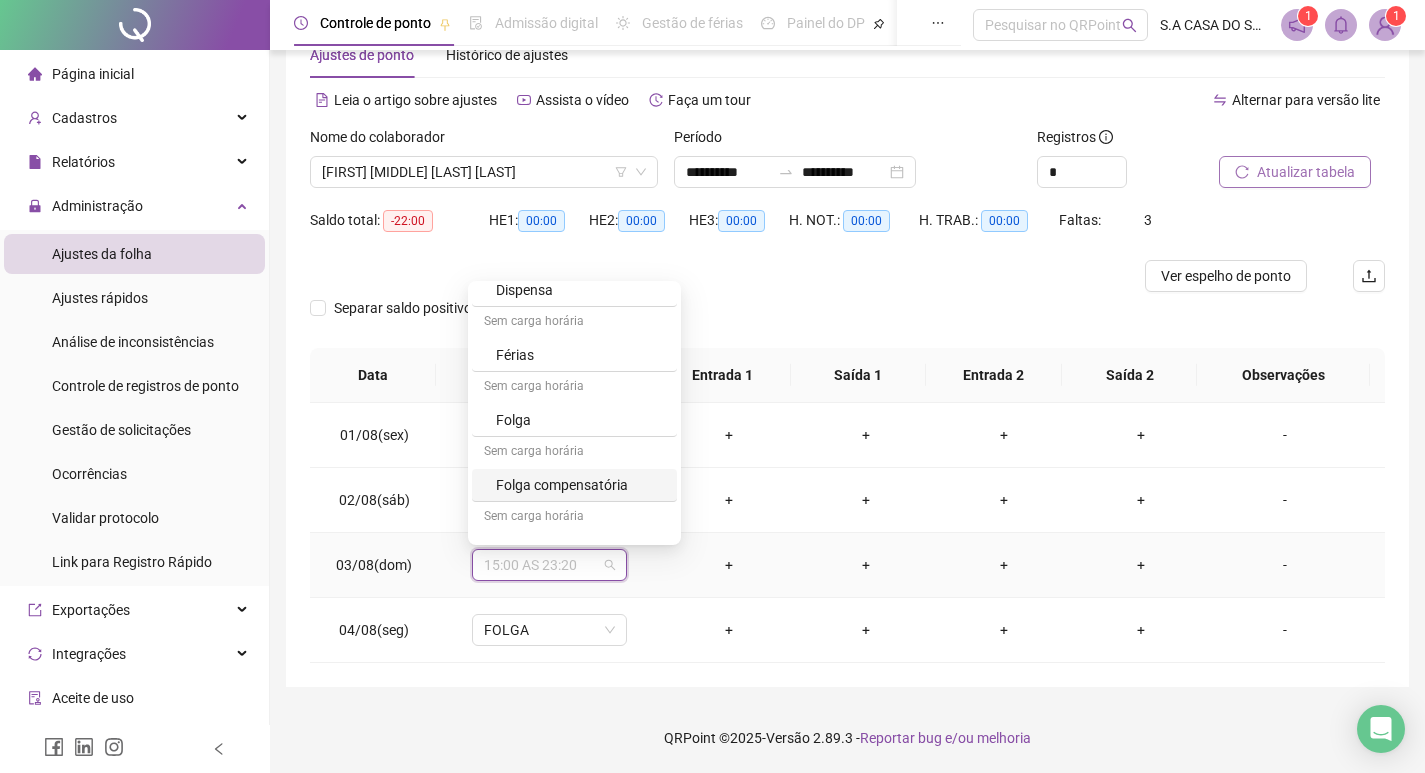 scroll, scrollTop: 394, scrollLeft: 0, axis: vertical 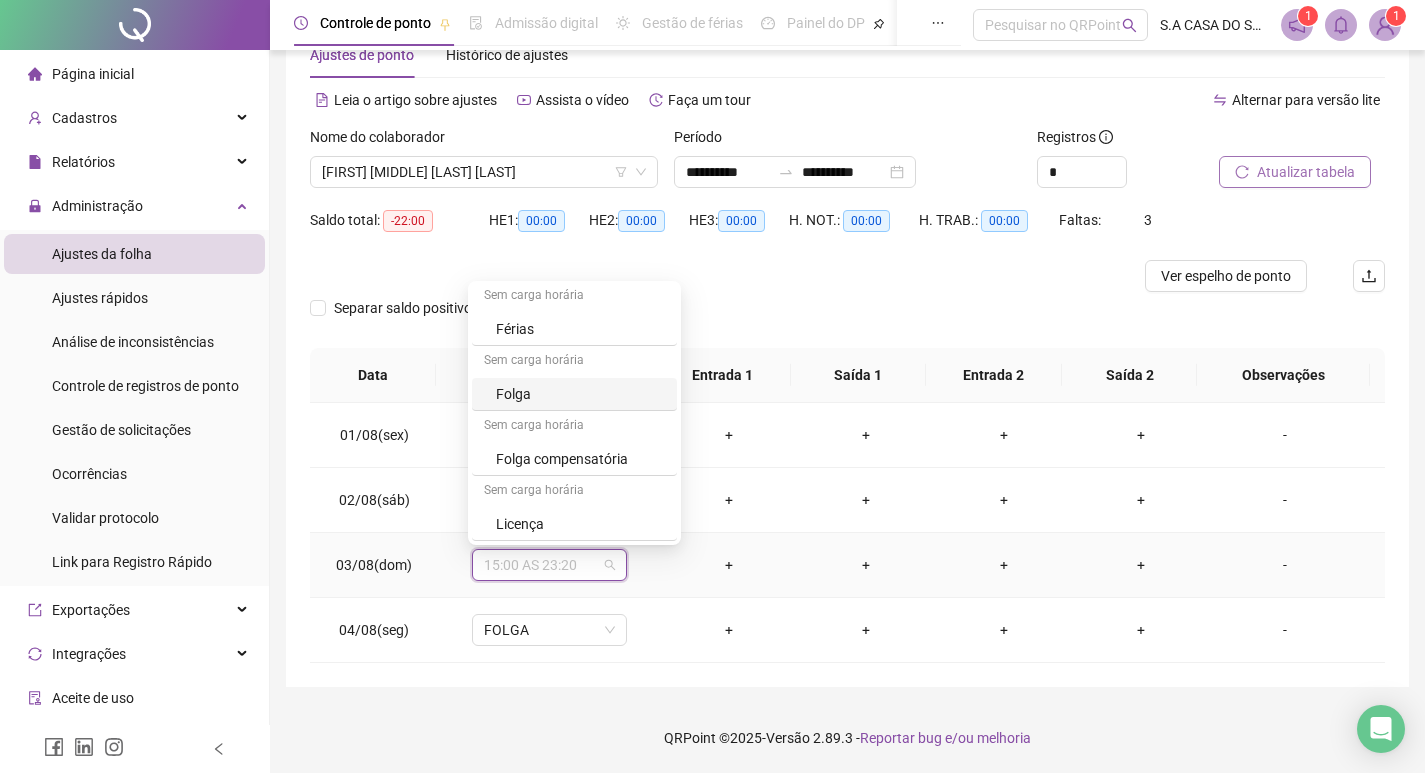 click on "Folga" at bounding box center (580, 394) 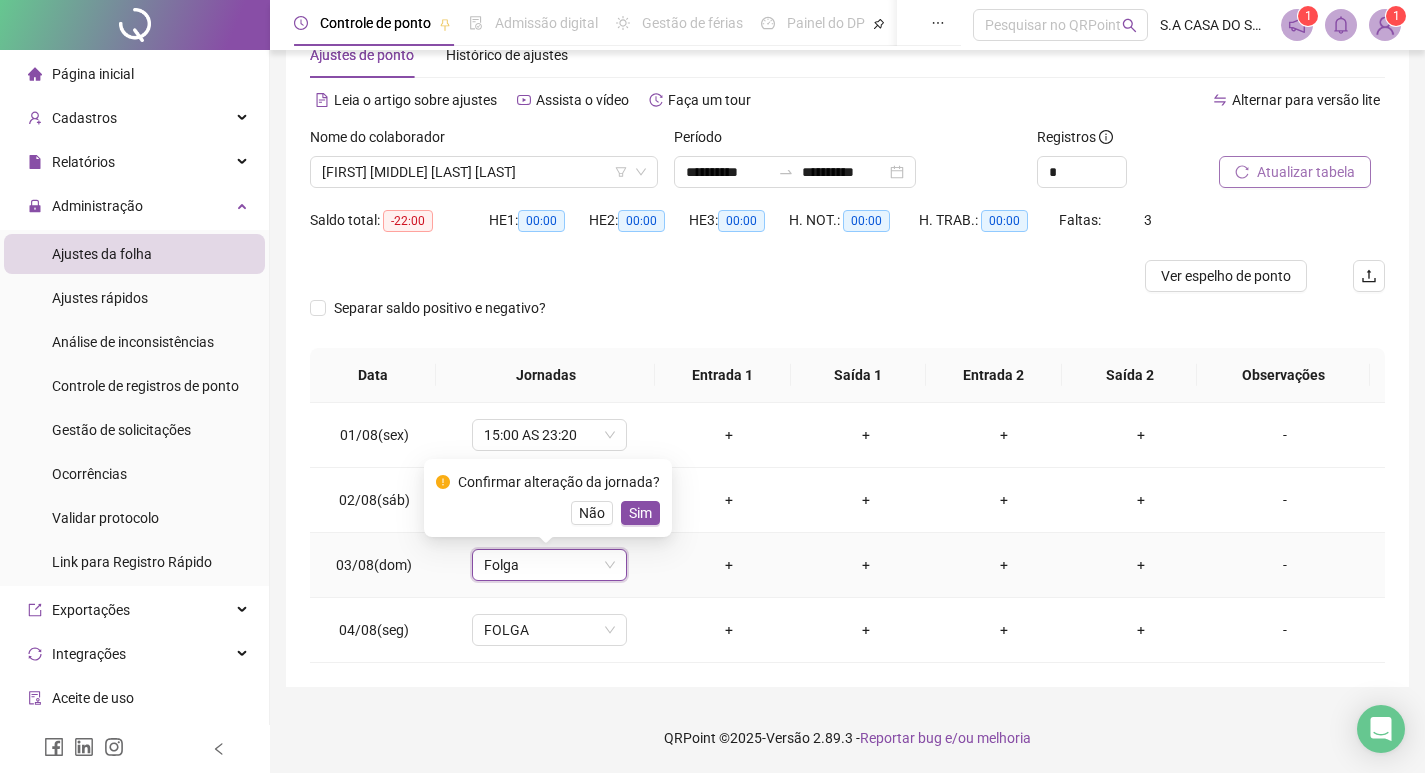 click on "Sim" at bounding box center (640, 513) 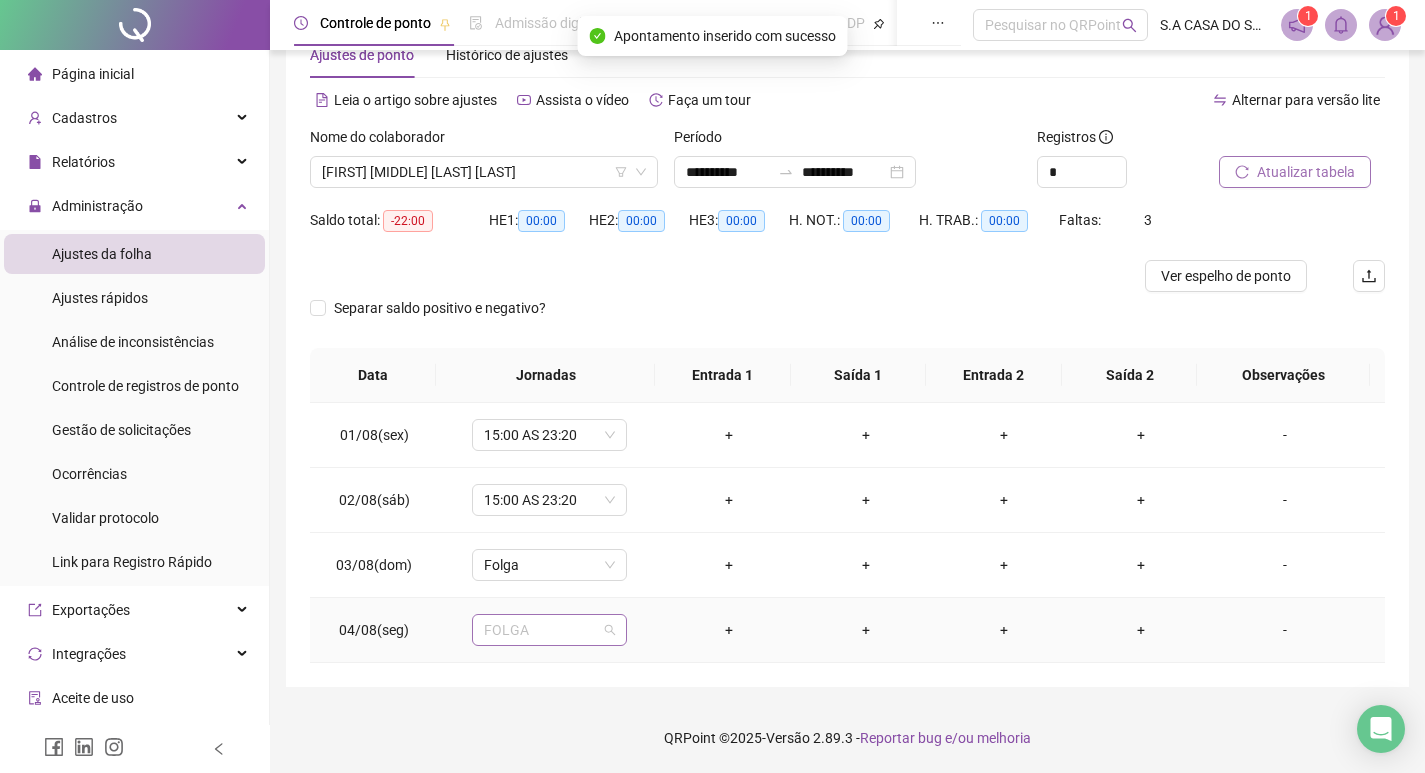 click on "FOLGA" at bounding box center (549, 630) 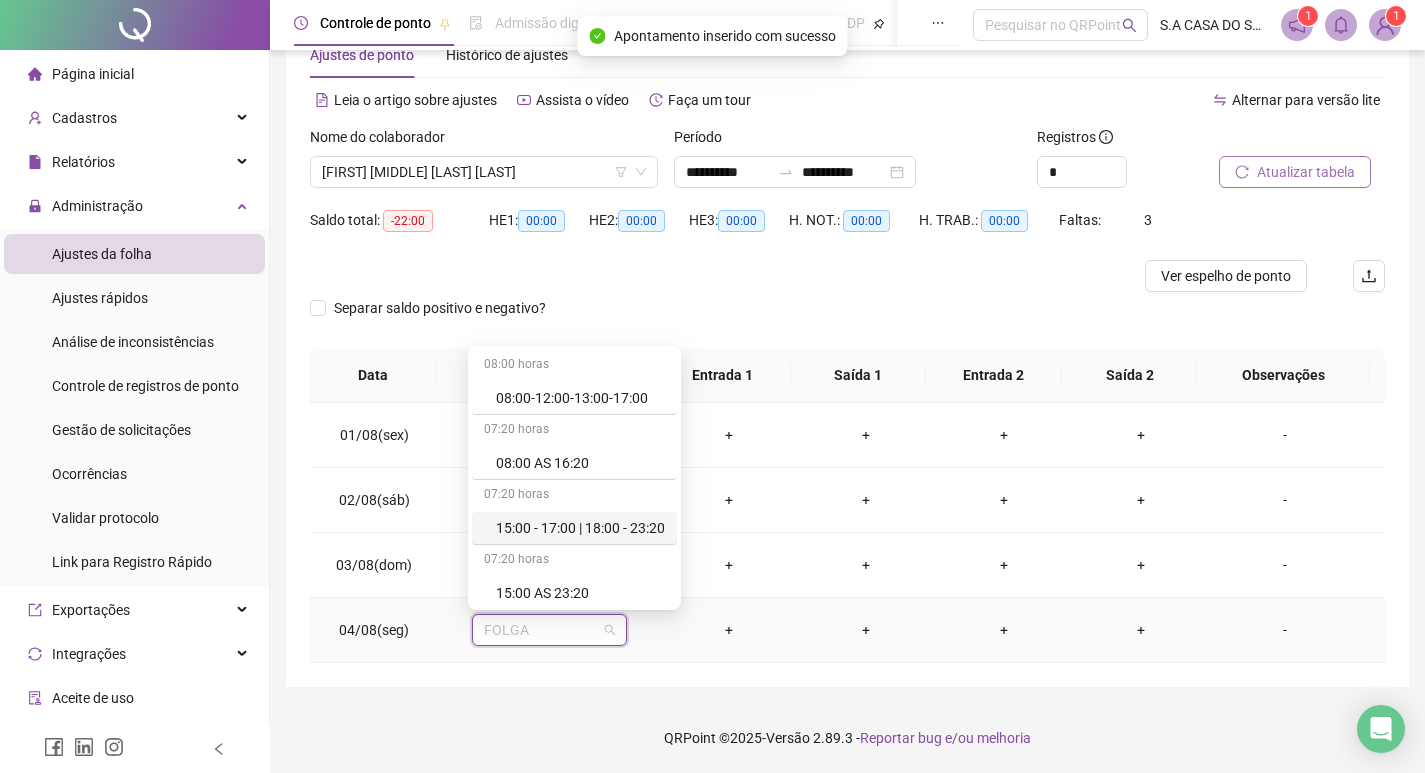 click on "15:00 - 17:00 | 18:00 - 23:20" at bounding box center [580, 528] 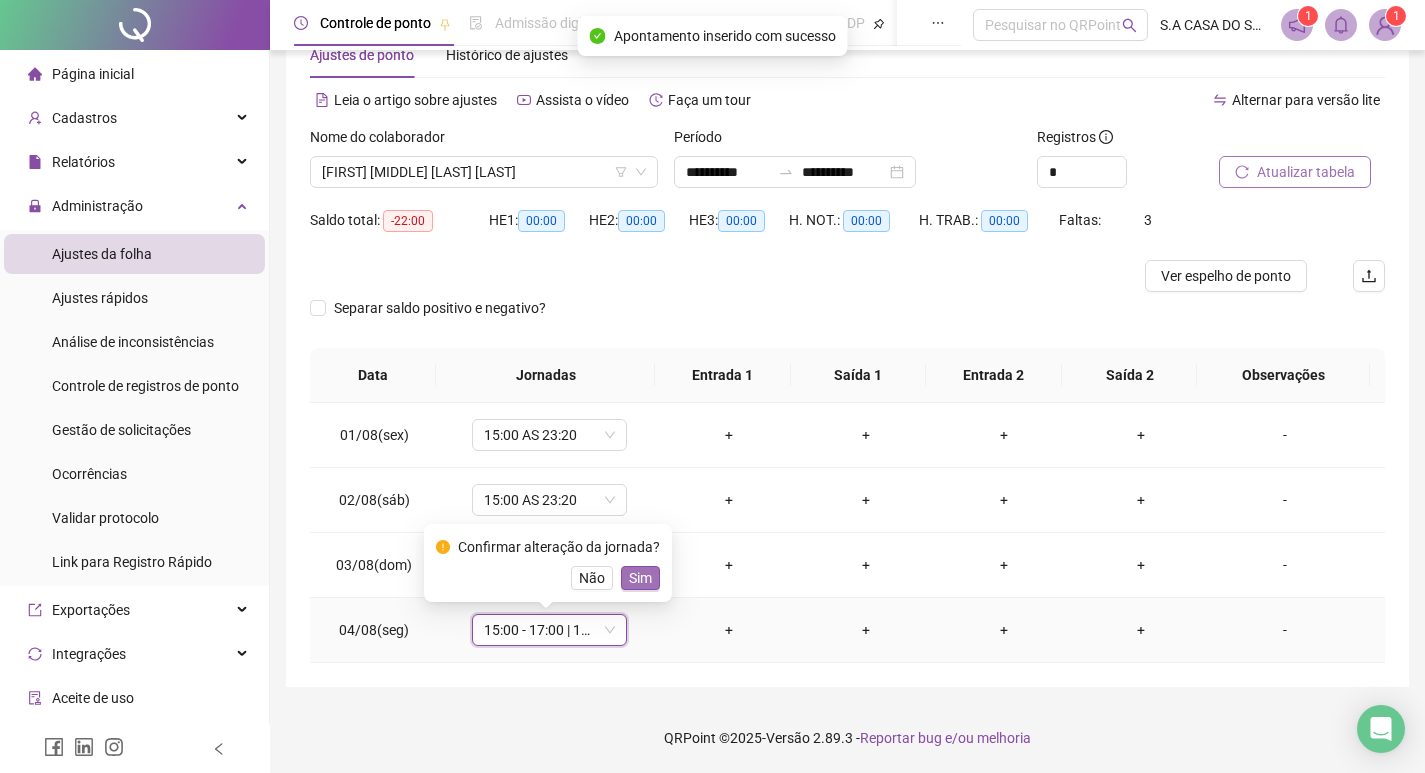click on "Sim" at bounding box center [640, 578] 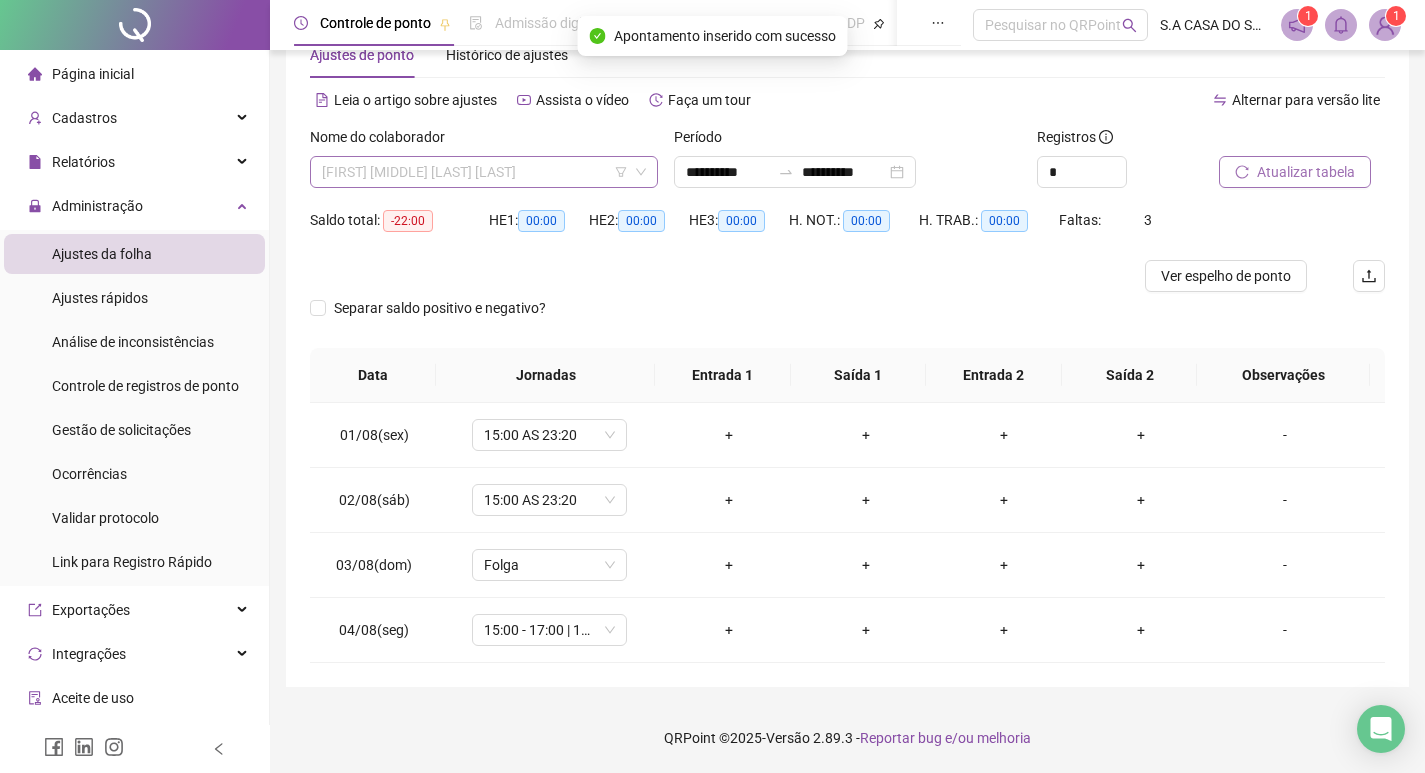 click on "[FIRST] [MIDDLE] [LAST]  [LAST]" at bounding box center [484, 172] 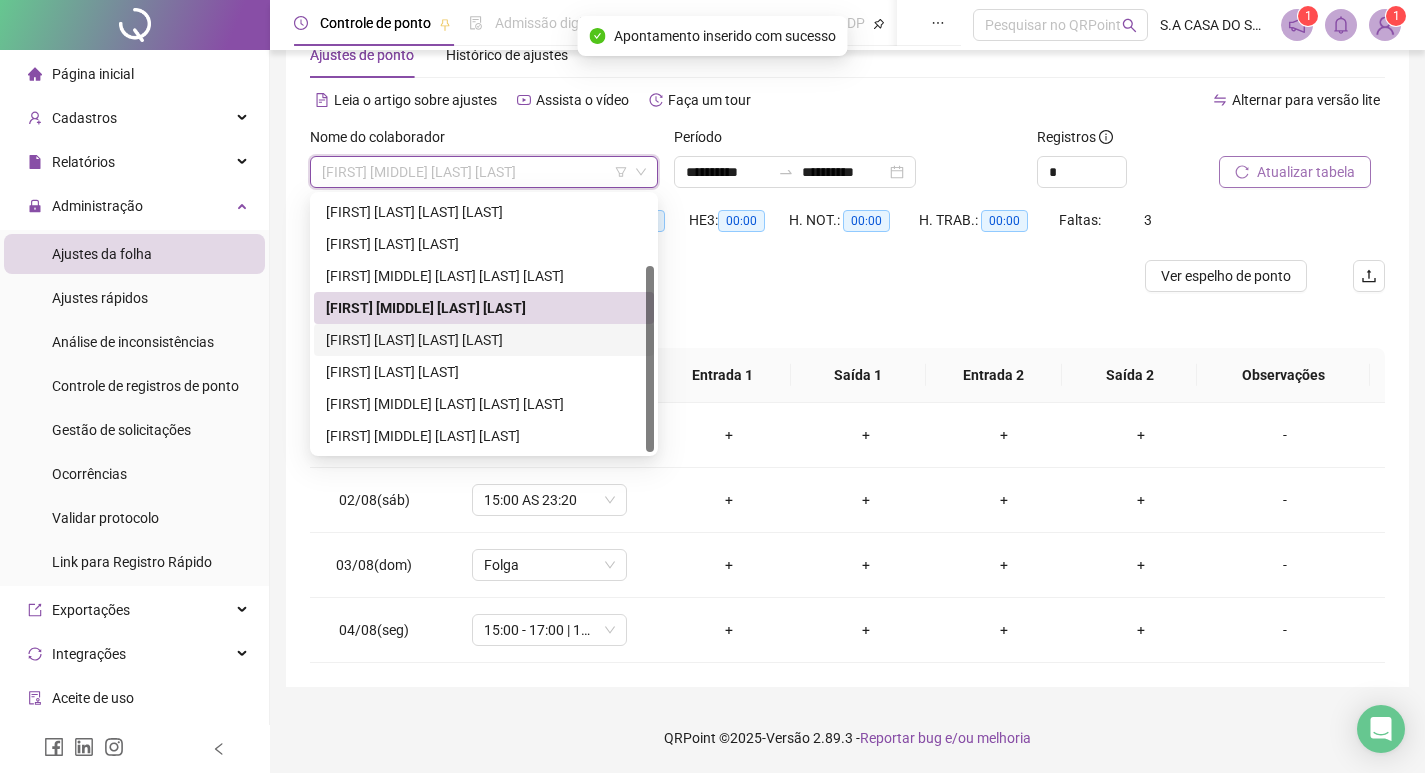 drag, startPoint x: 448, startPoint y: 334, endPoint x: 475, endPoint y: 336, distance: 27.073973 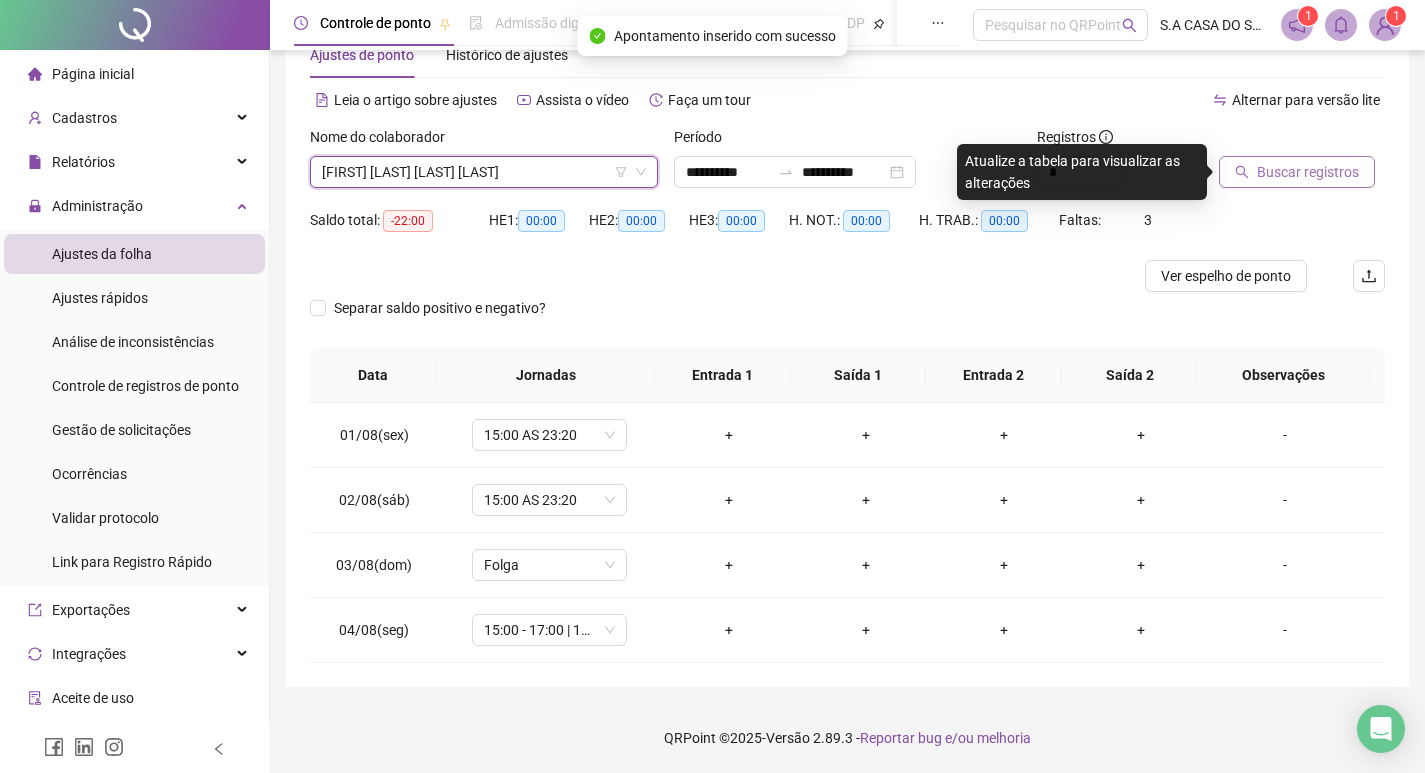 click on "[FIRST] [LAST] [LAST] [LAST]" at bounding box center (484, 172) 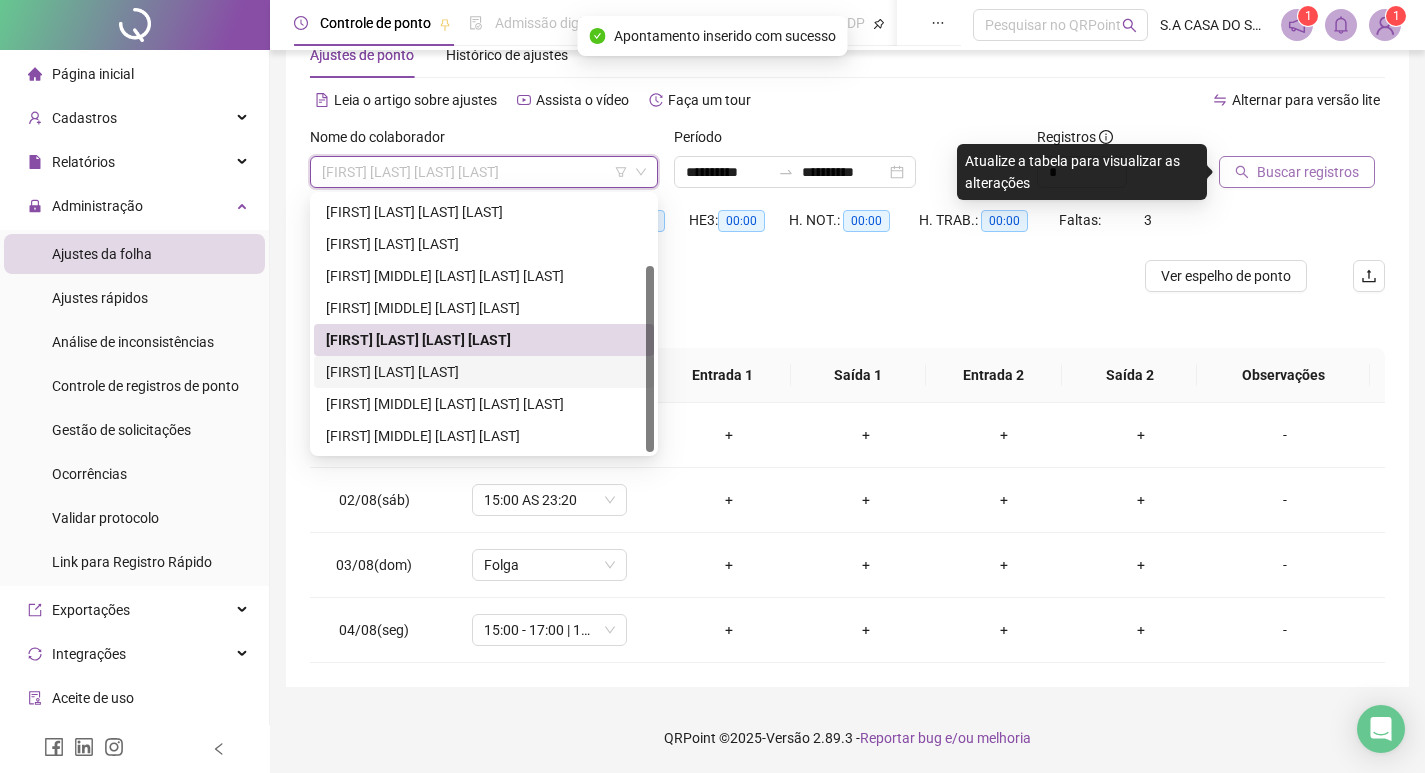 click on "[FIRST] [LAST] [LAST]" at bounding box center [484, 372] 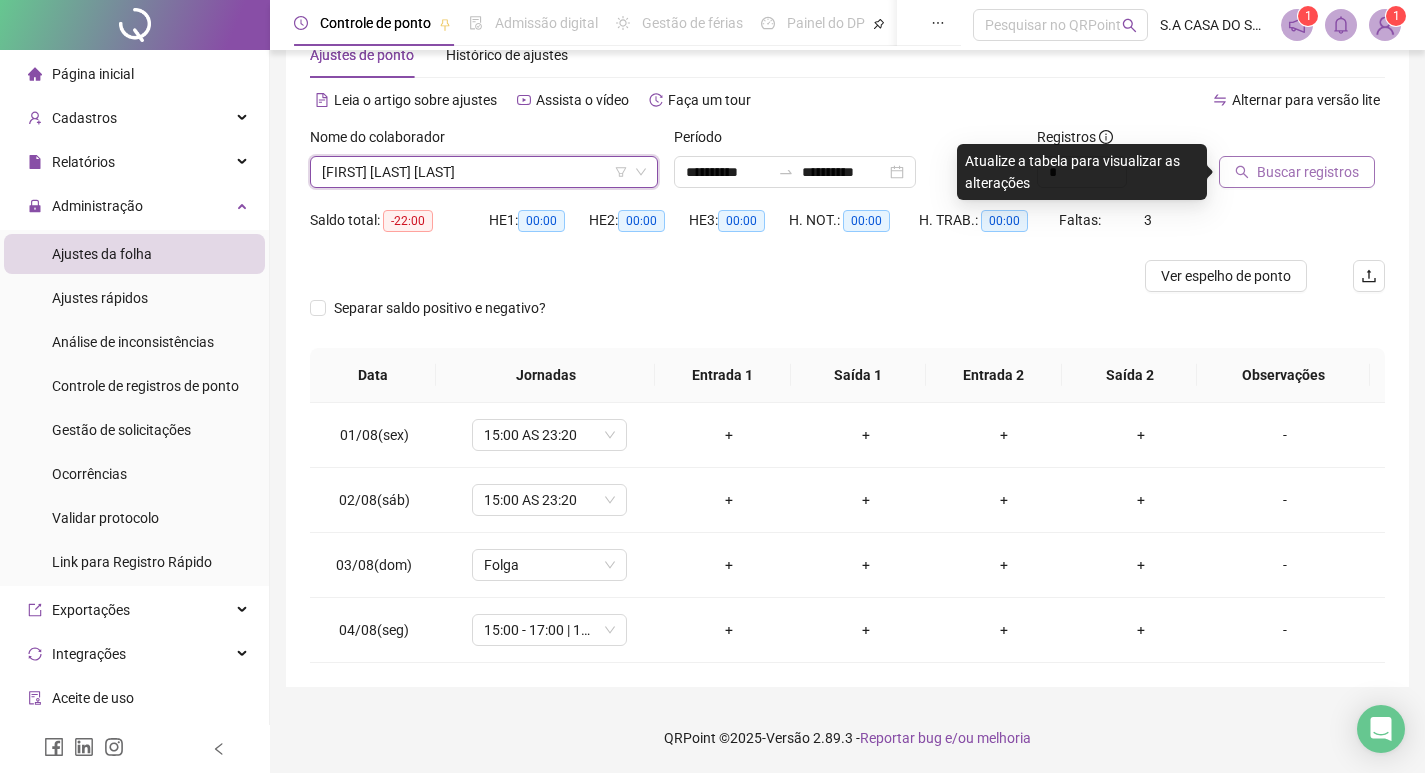 click on "Buscar registros" at bounding box center [1308, 172] 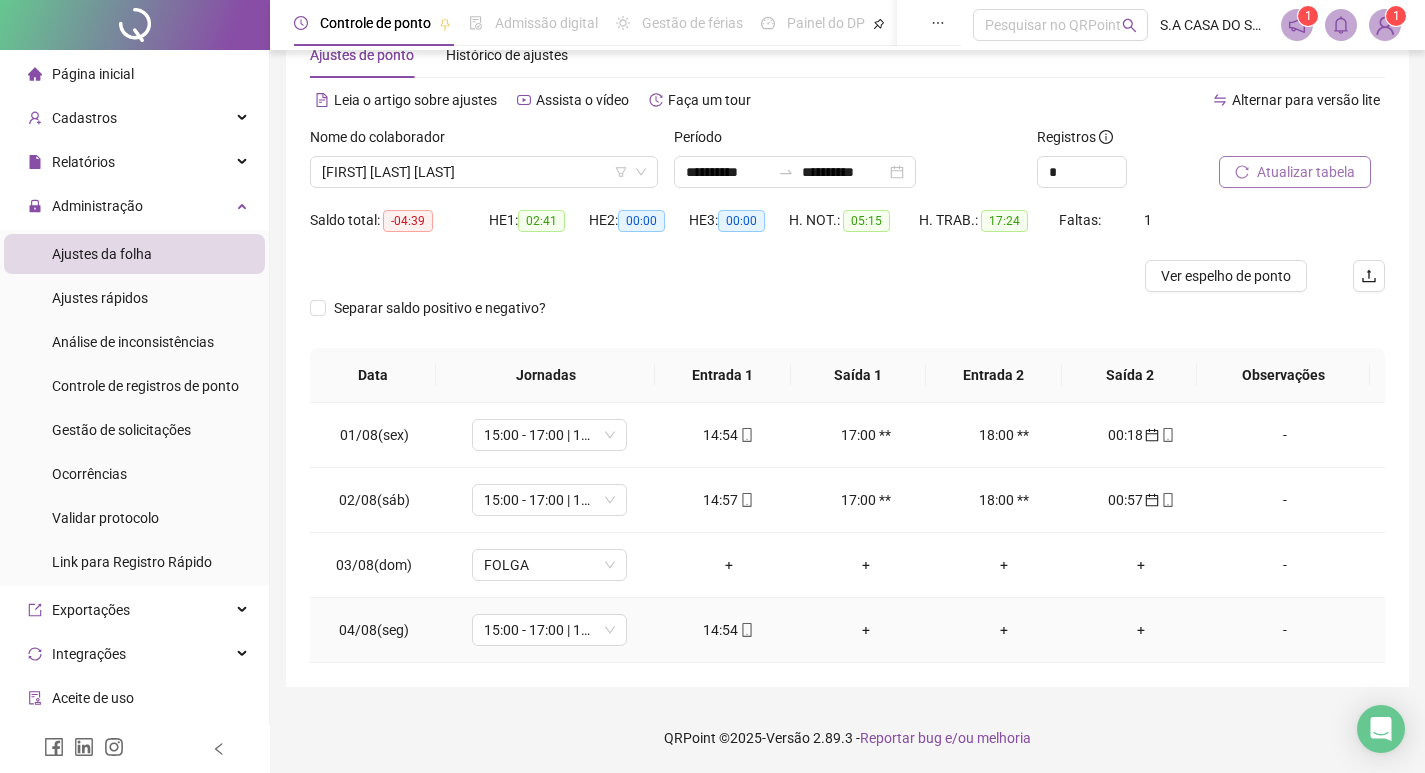 click 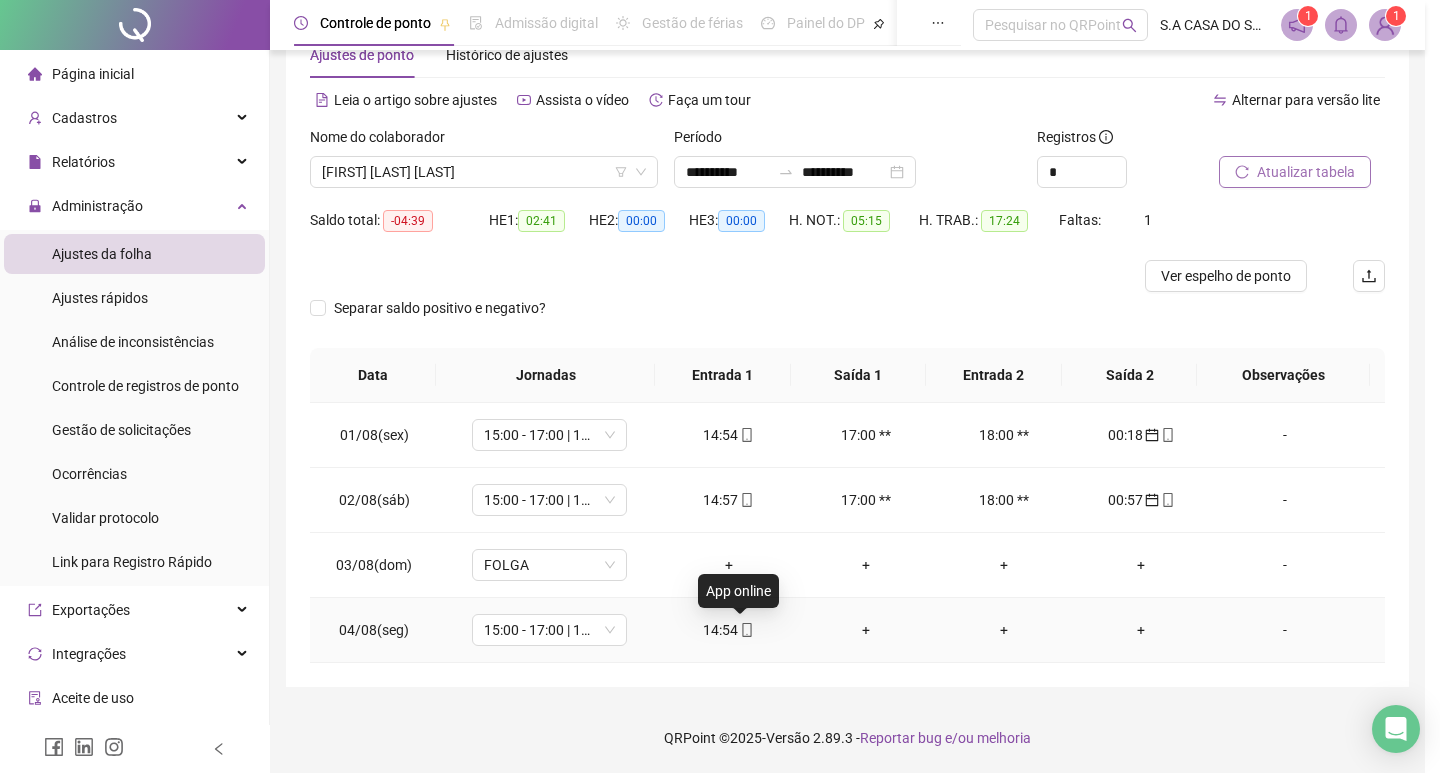 type on "**********" 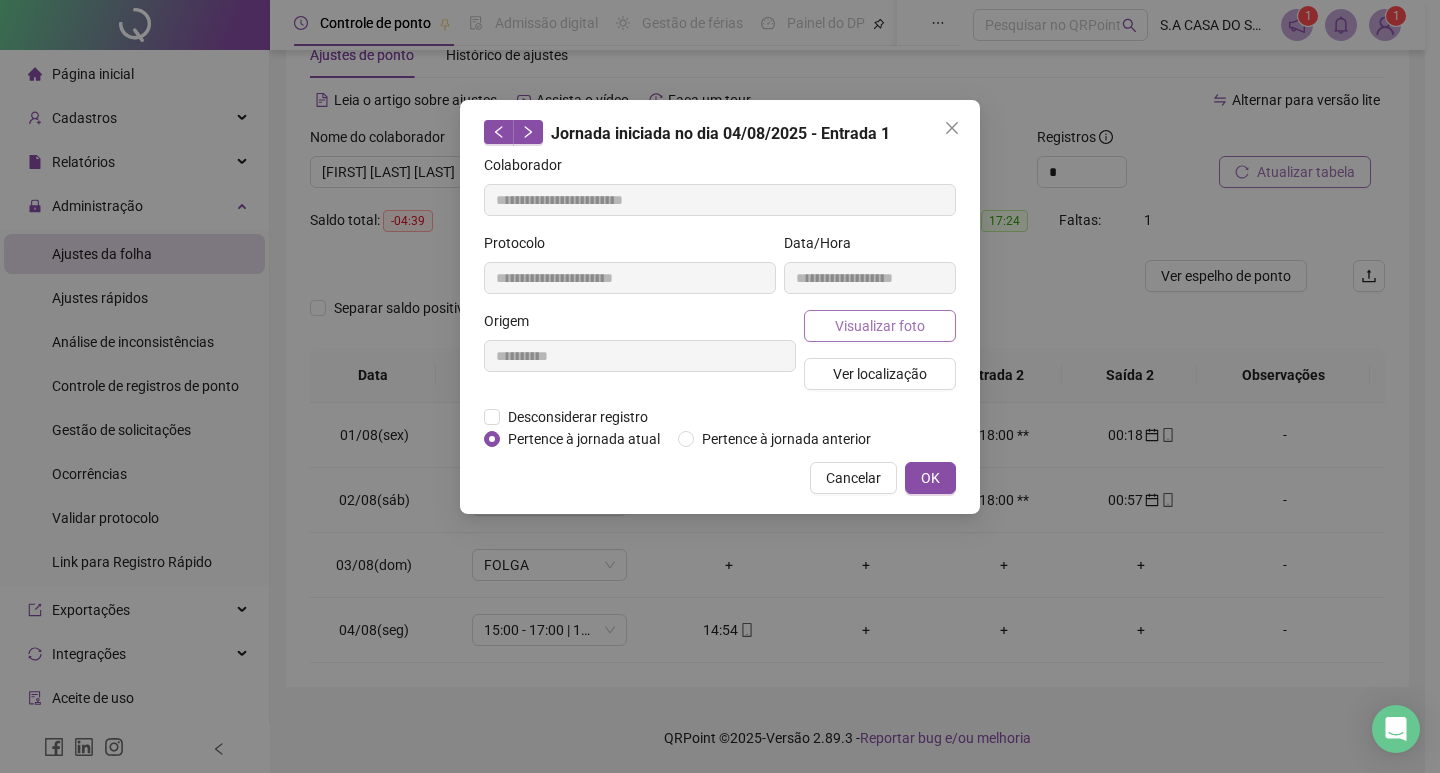 click on "Visualizar foto" at bounding box center [880, 326] 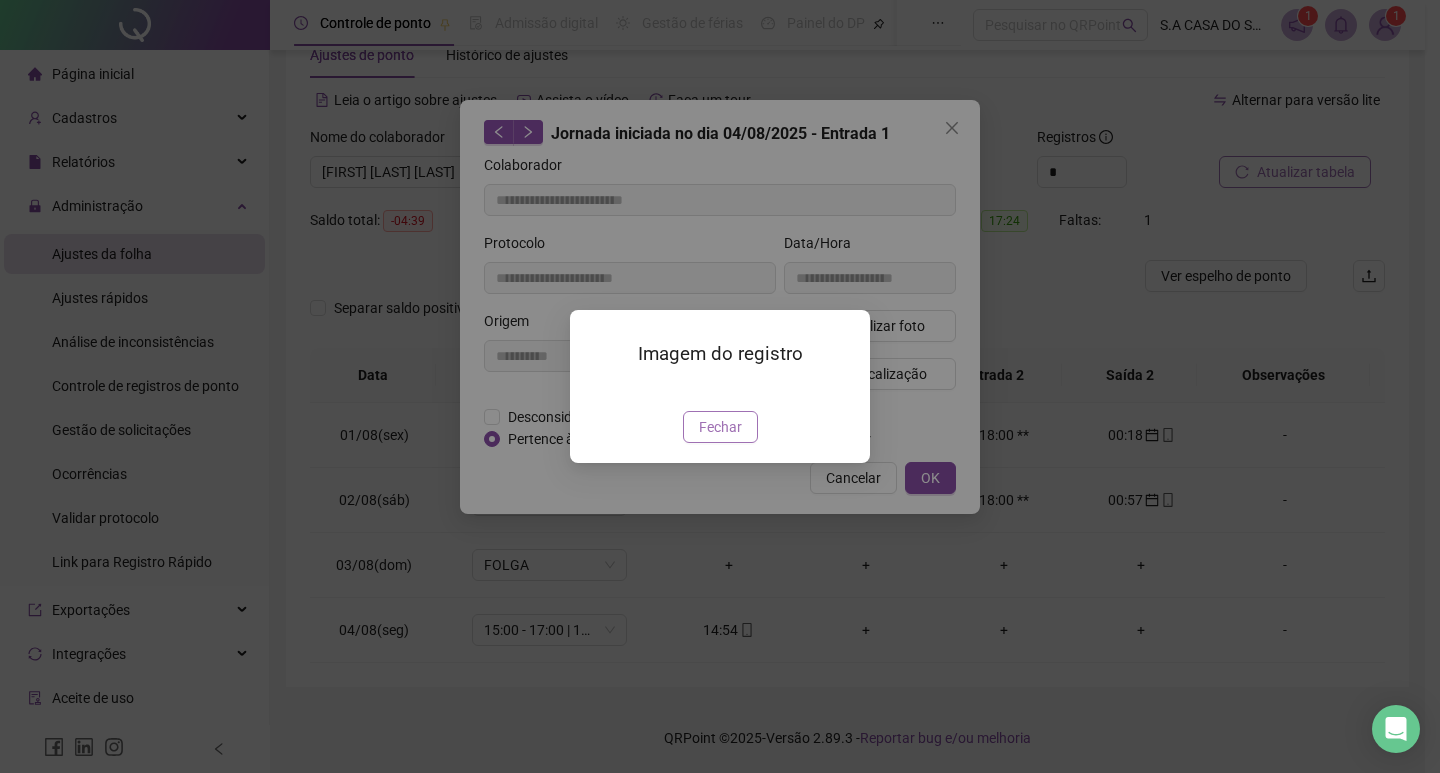 click on "Fechar" at bounding box center [720, 427] 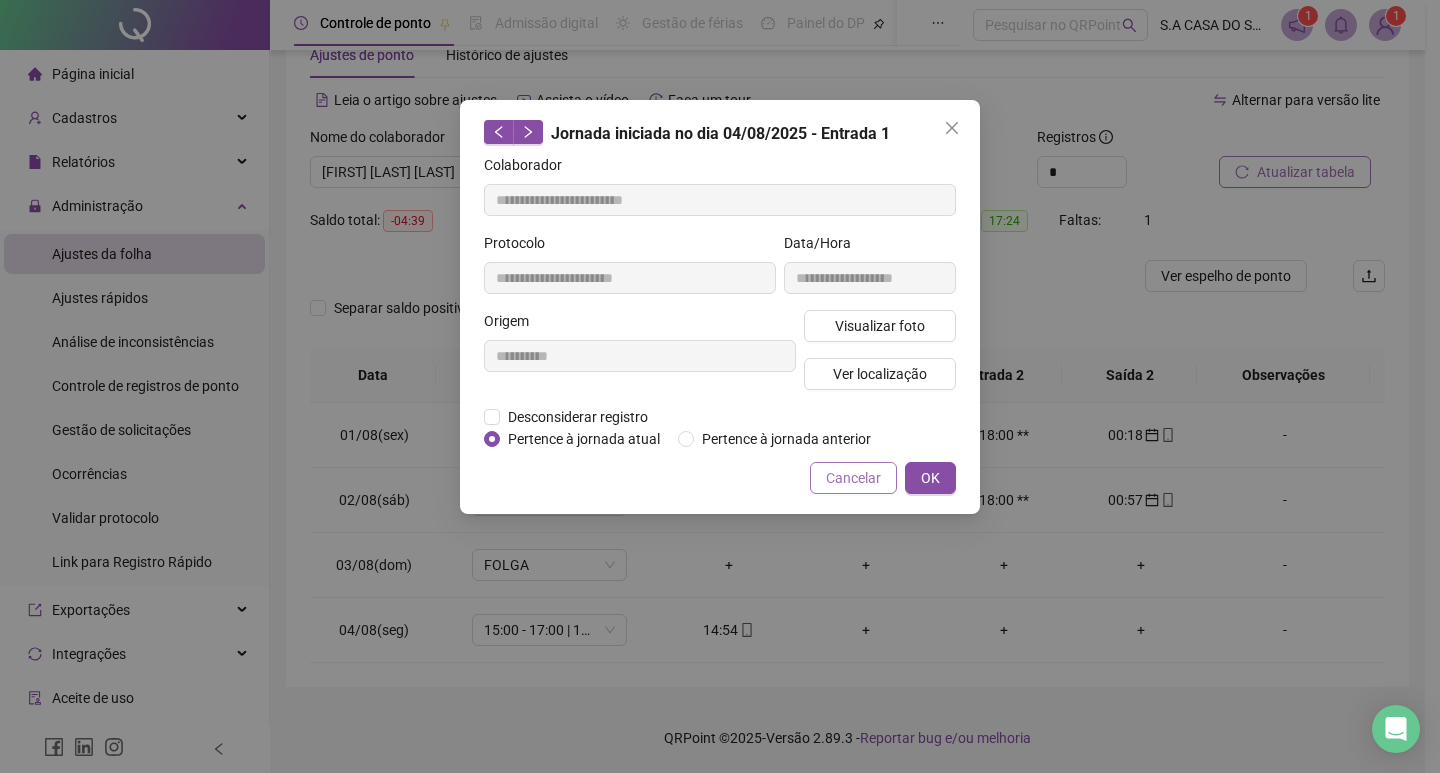 click on "Cancelar" at bounding box center [853, 478] 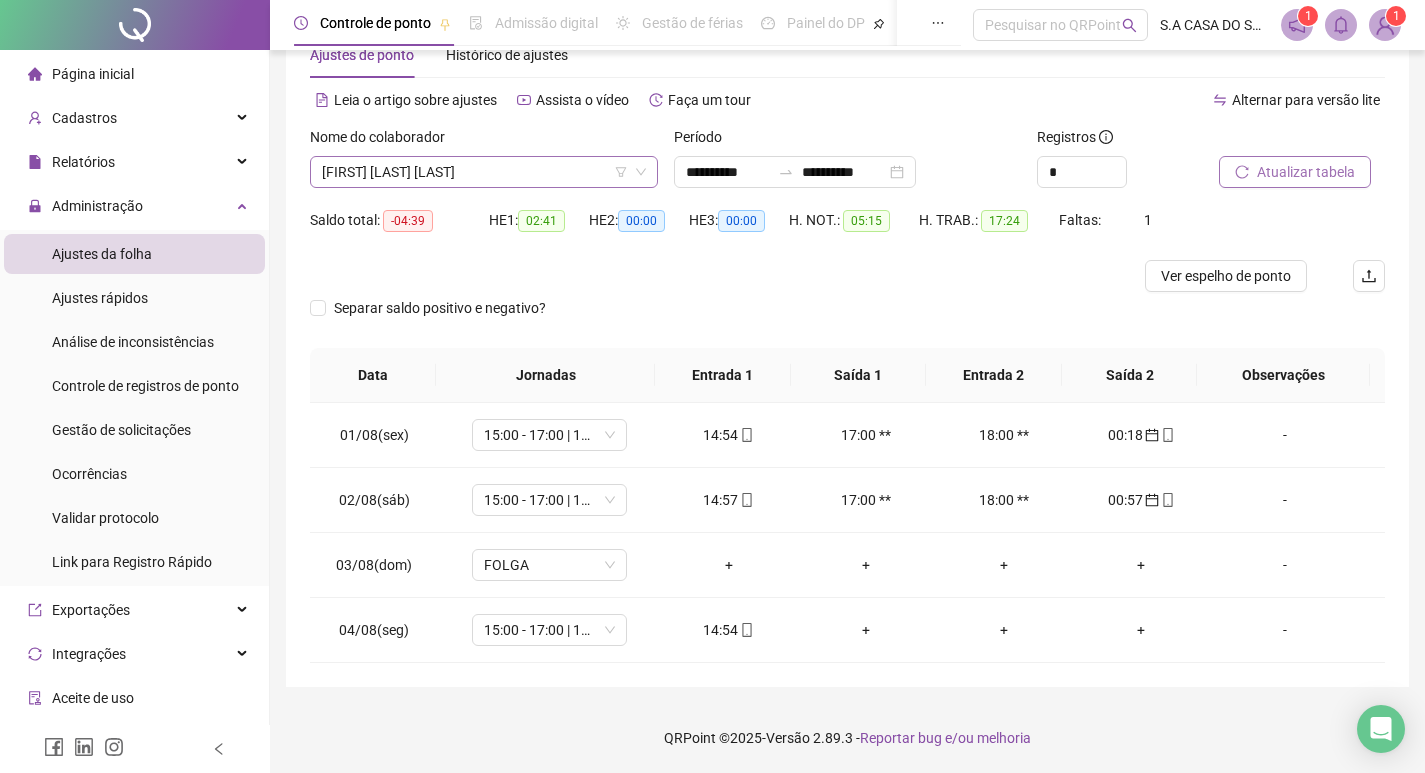 click on "[FIRST] [LAST] [LAST]" at bounding box center (484, 172) 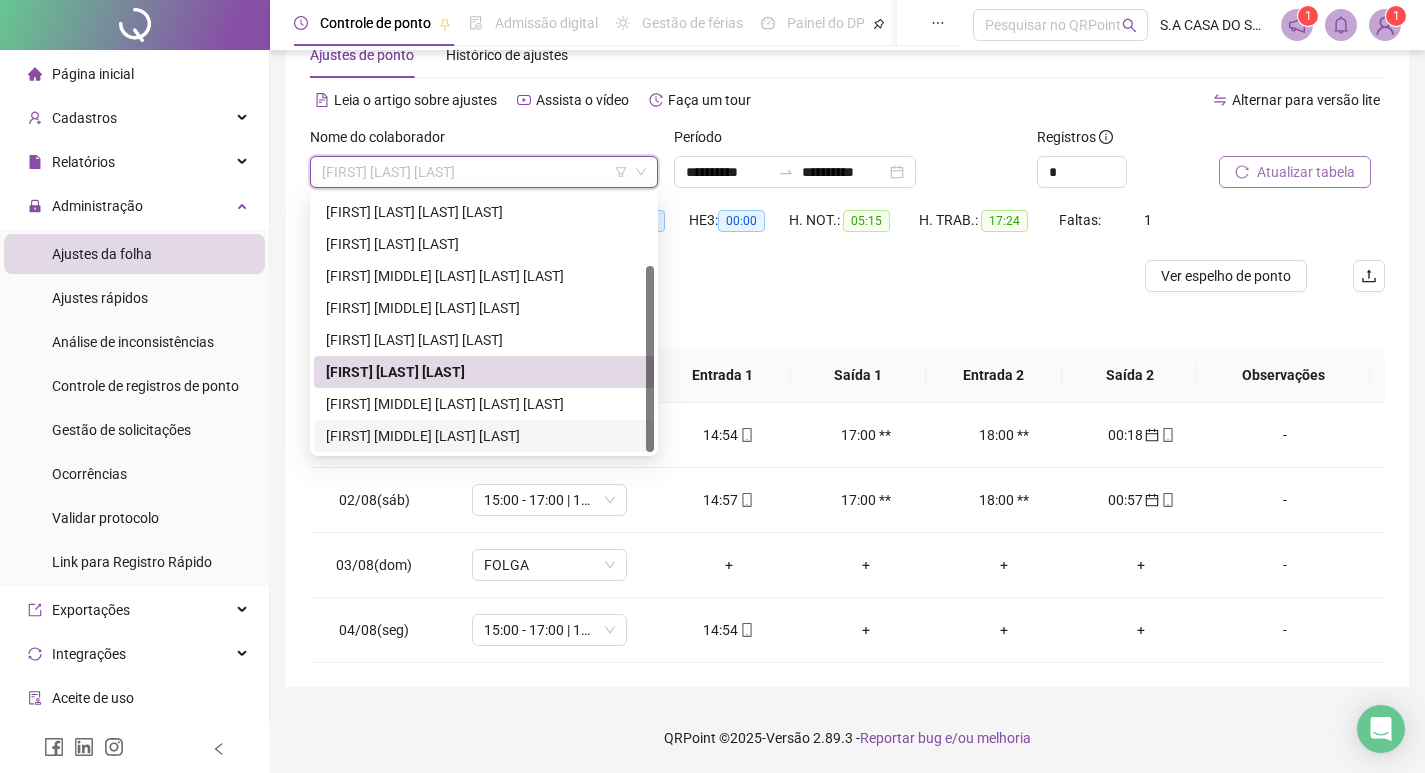 click on "[FIRST] [MIDDLE] [LAST] [LAST] [LAST]" at bounding box center (484, 404) 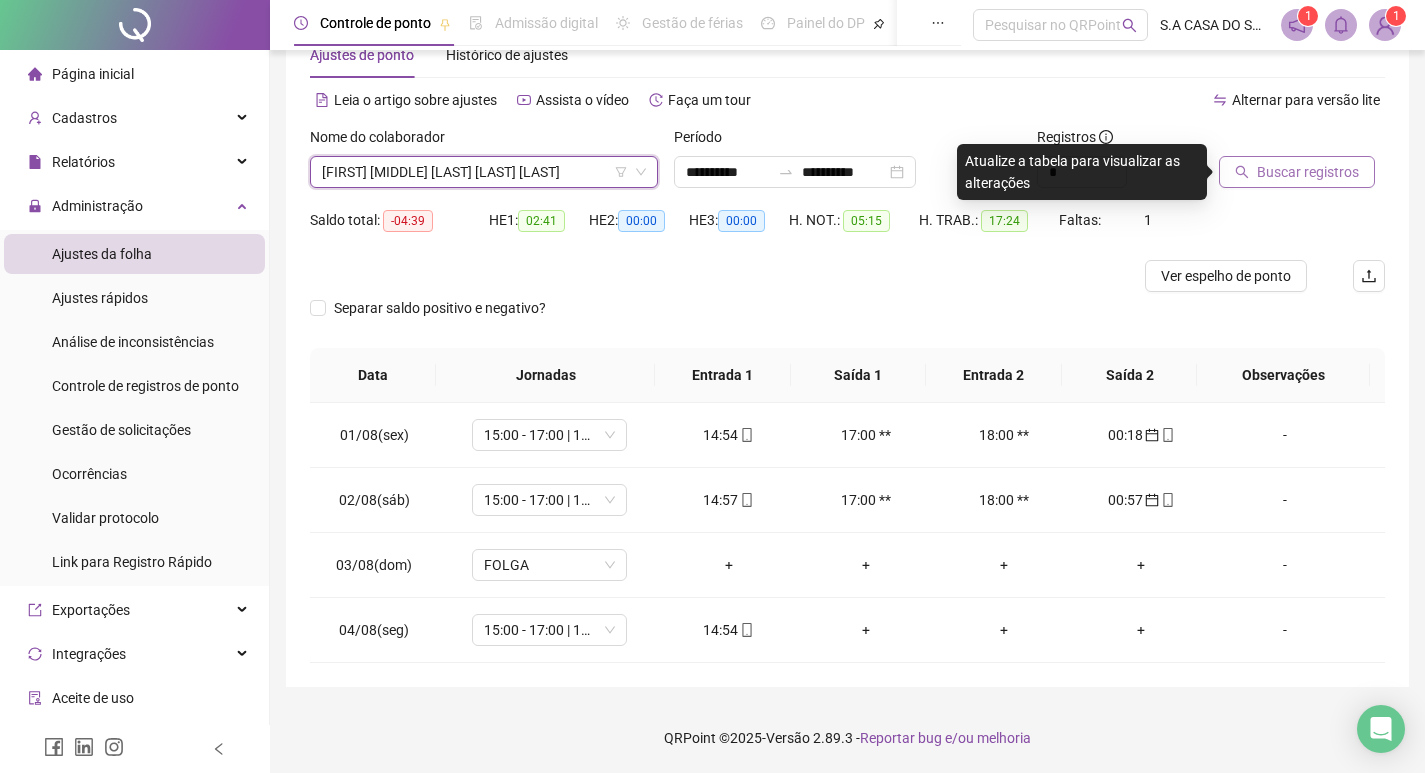click on "**********" at bounding box center [847, 347] 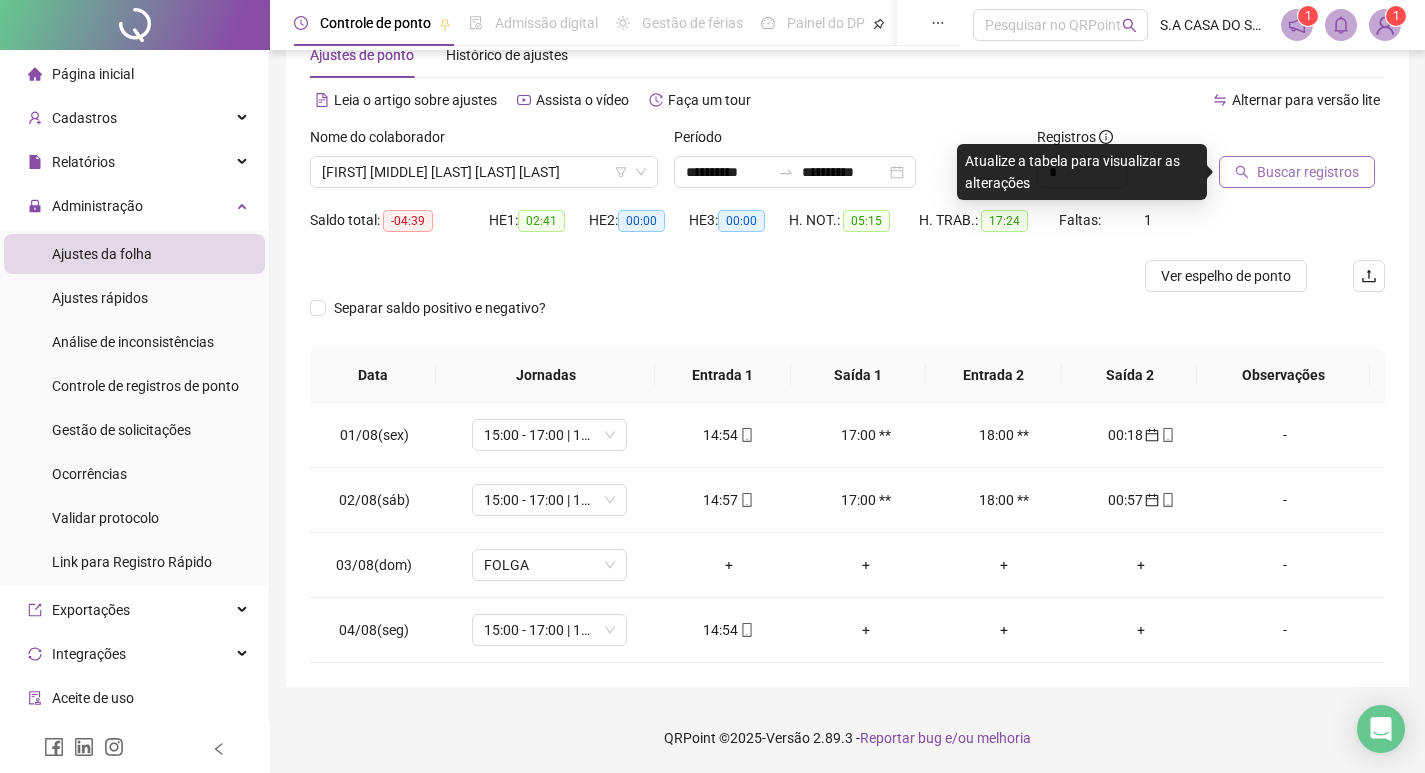 click on "Buscar registros" at bounding box center [1308, 172] 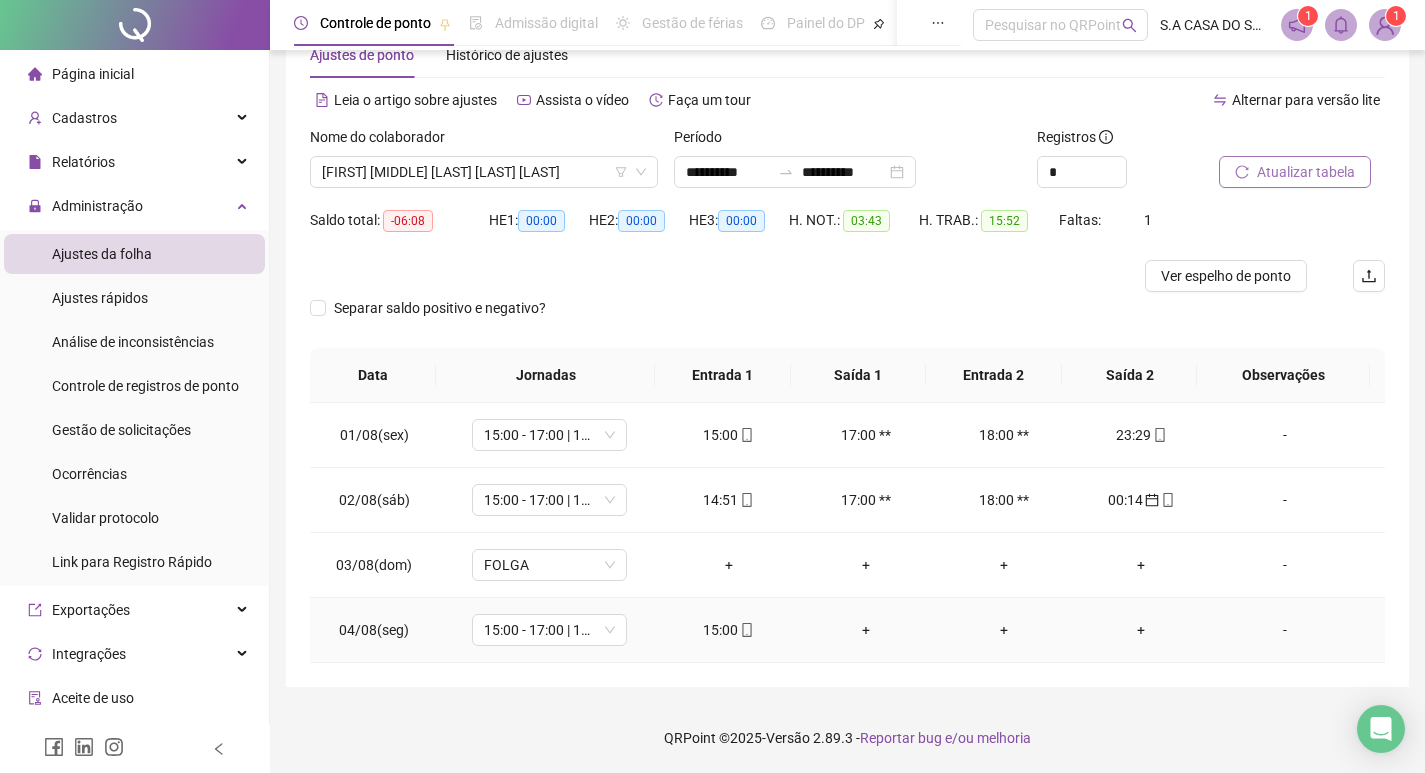 click on "15:00" at bounding box center [729, 630] 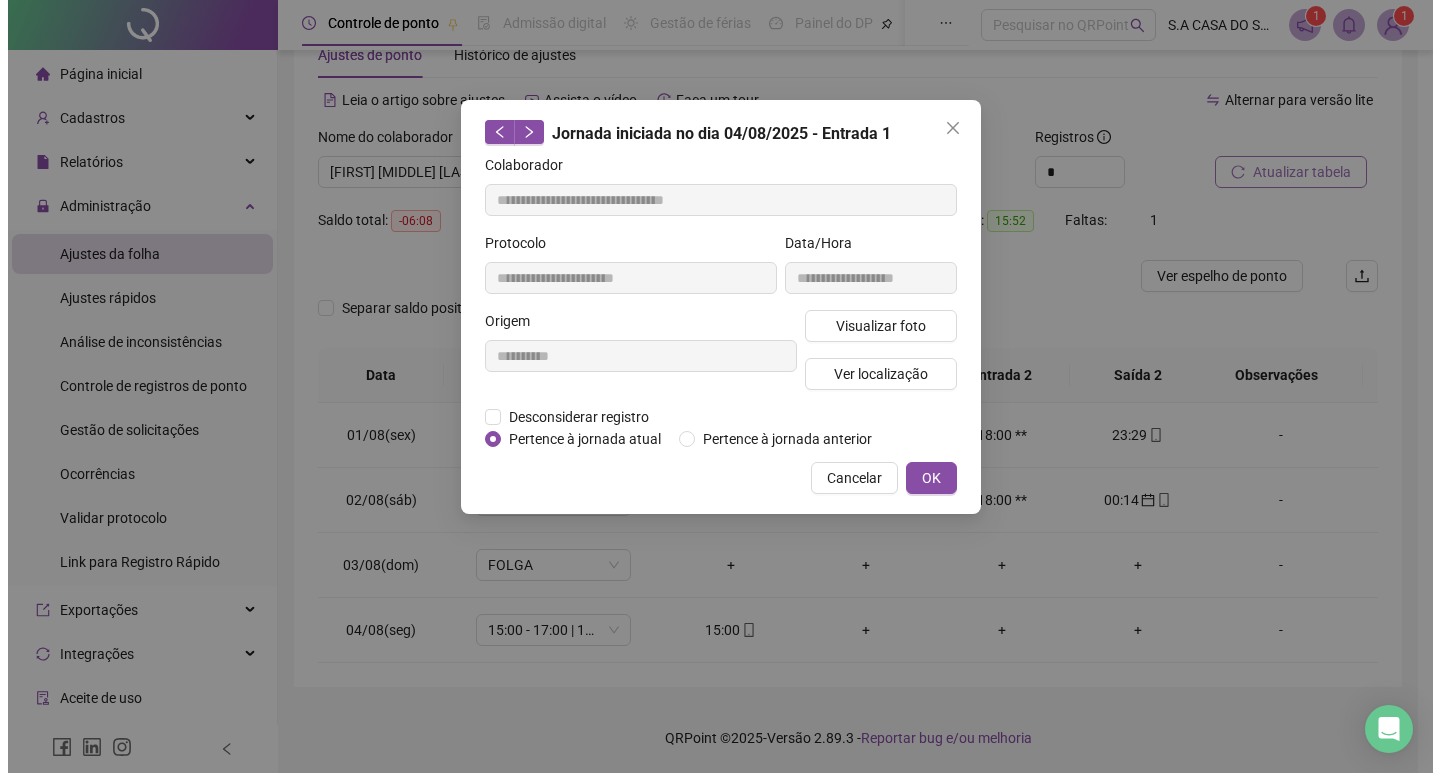 type on "**********" 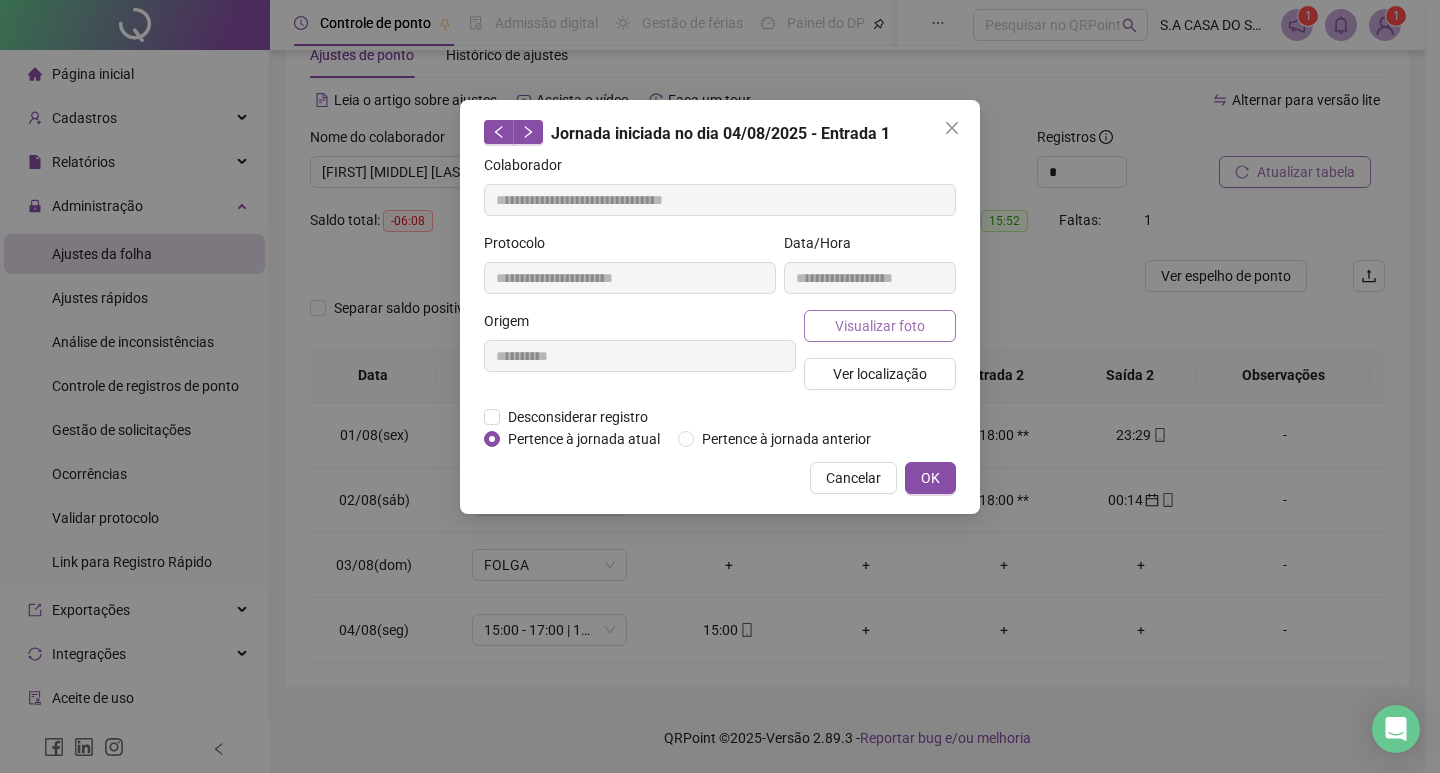 click on "Visualizar foto" at bounding box center [880, 326] 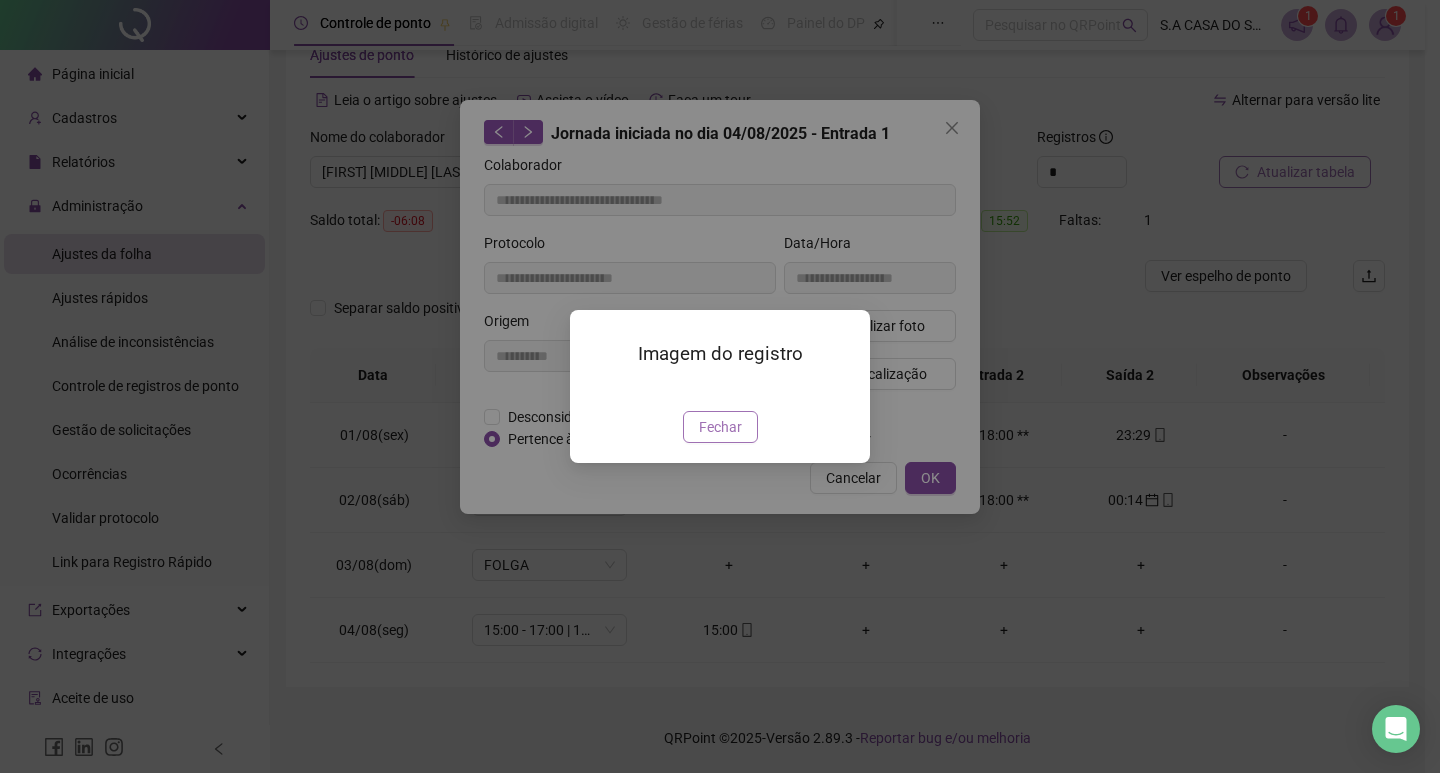 click on "Fechar" at bounding box center (720, 427) 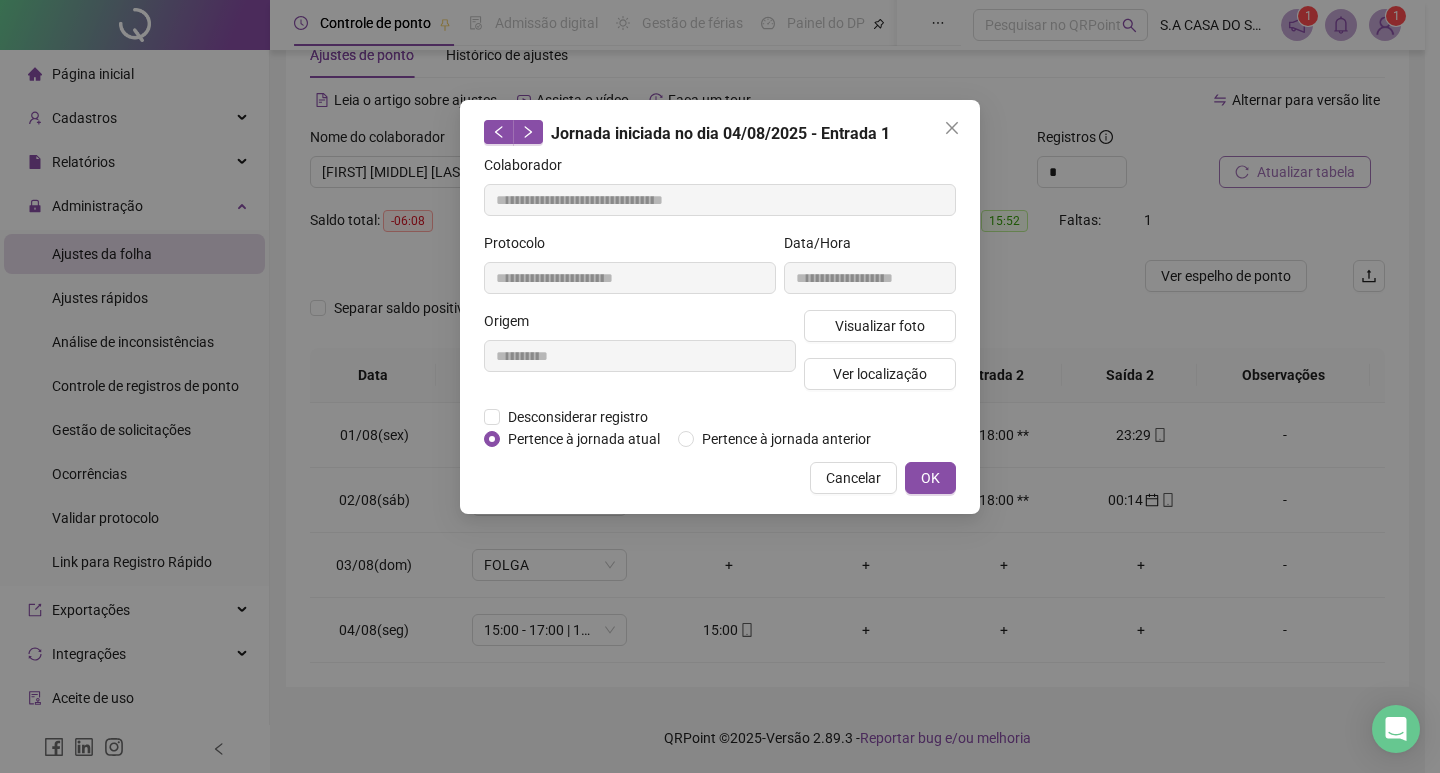 click on "**********" at bounding box center (720, 307) 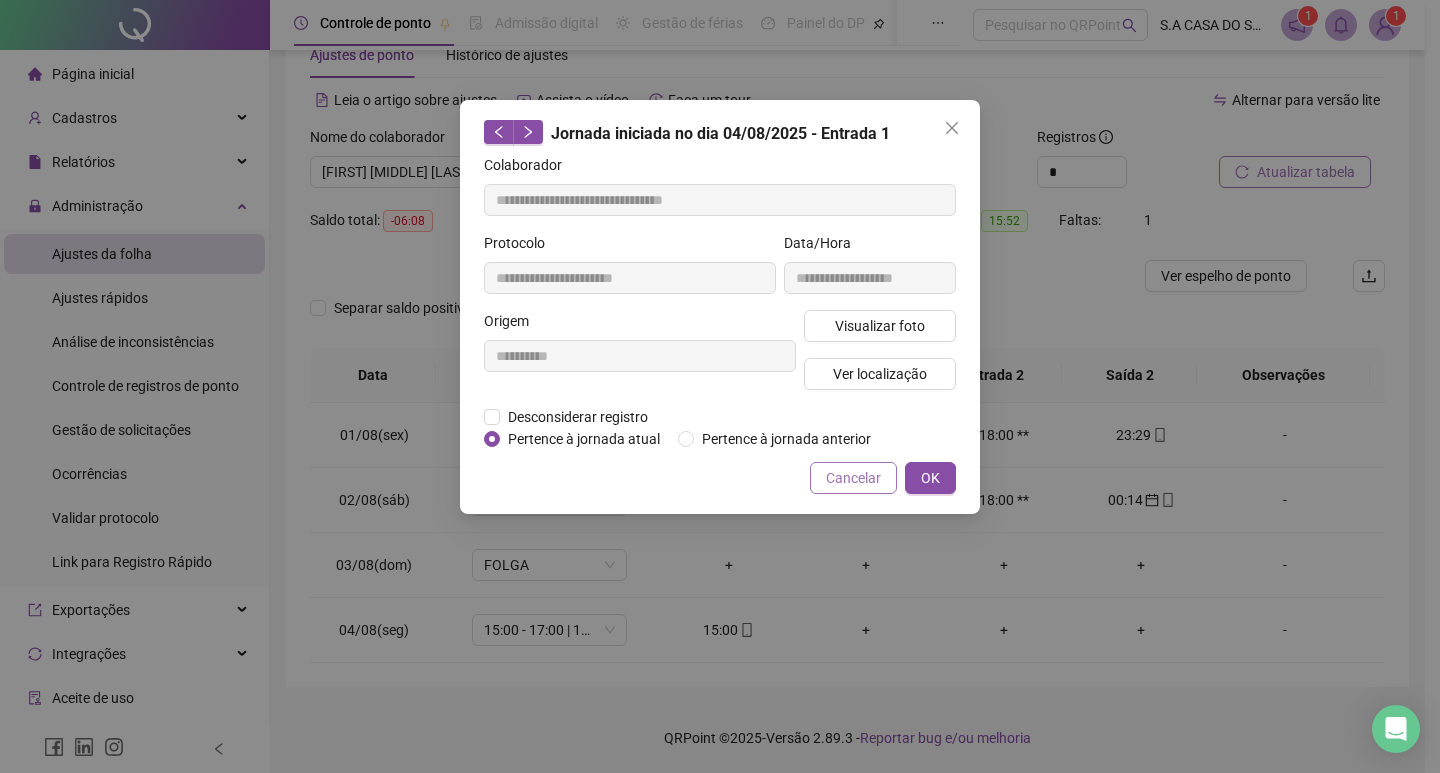 click on "Cancelar" at bounding box center [853, 478] 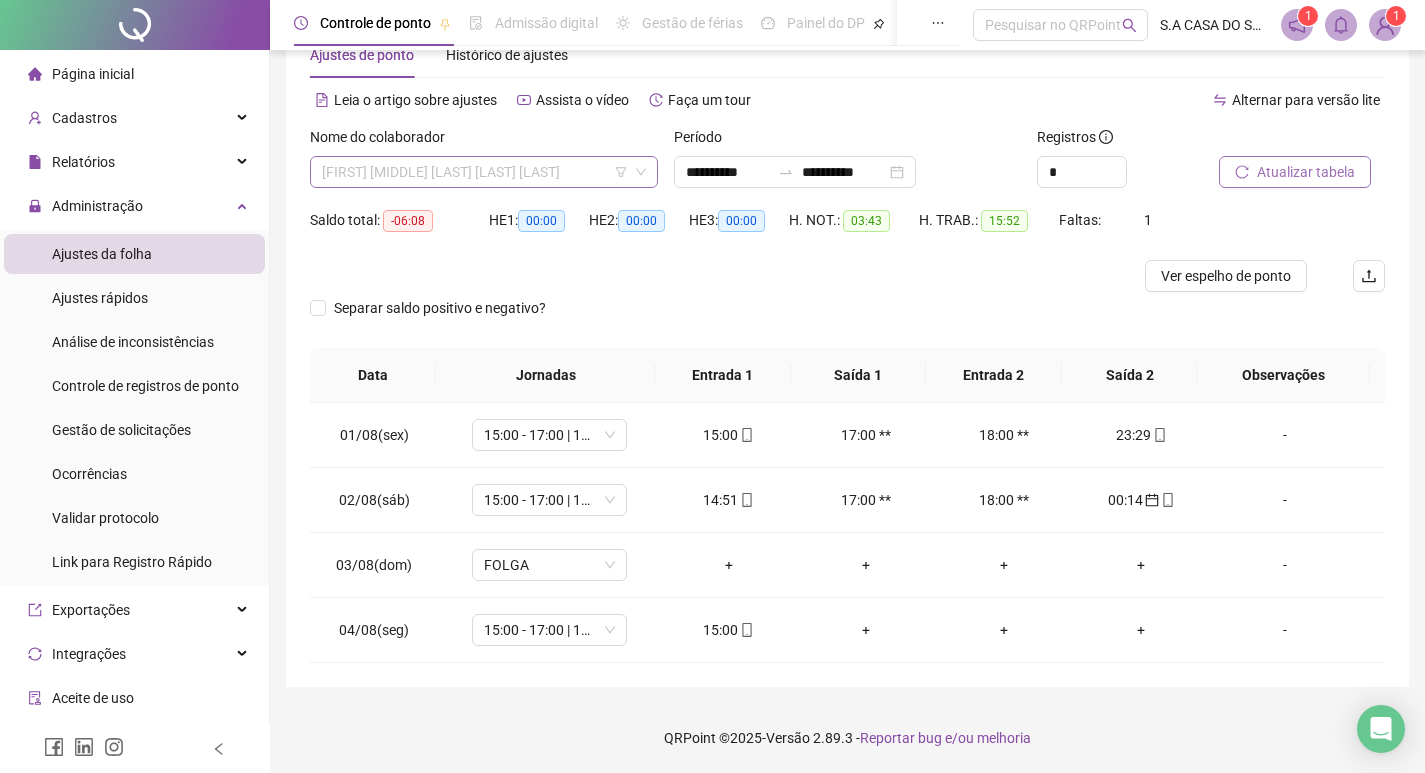click on "[FIRST] [MIDDLE] [LAST] [LAST] [LAST]" at bounding box center (484, 172) 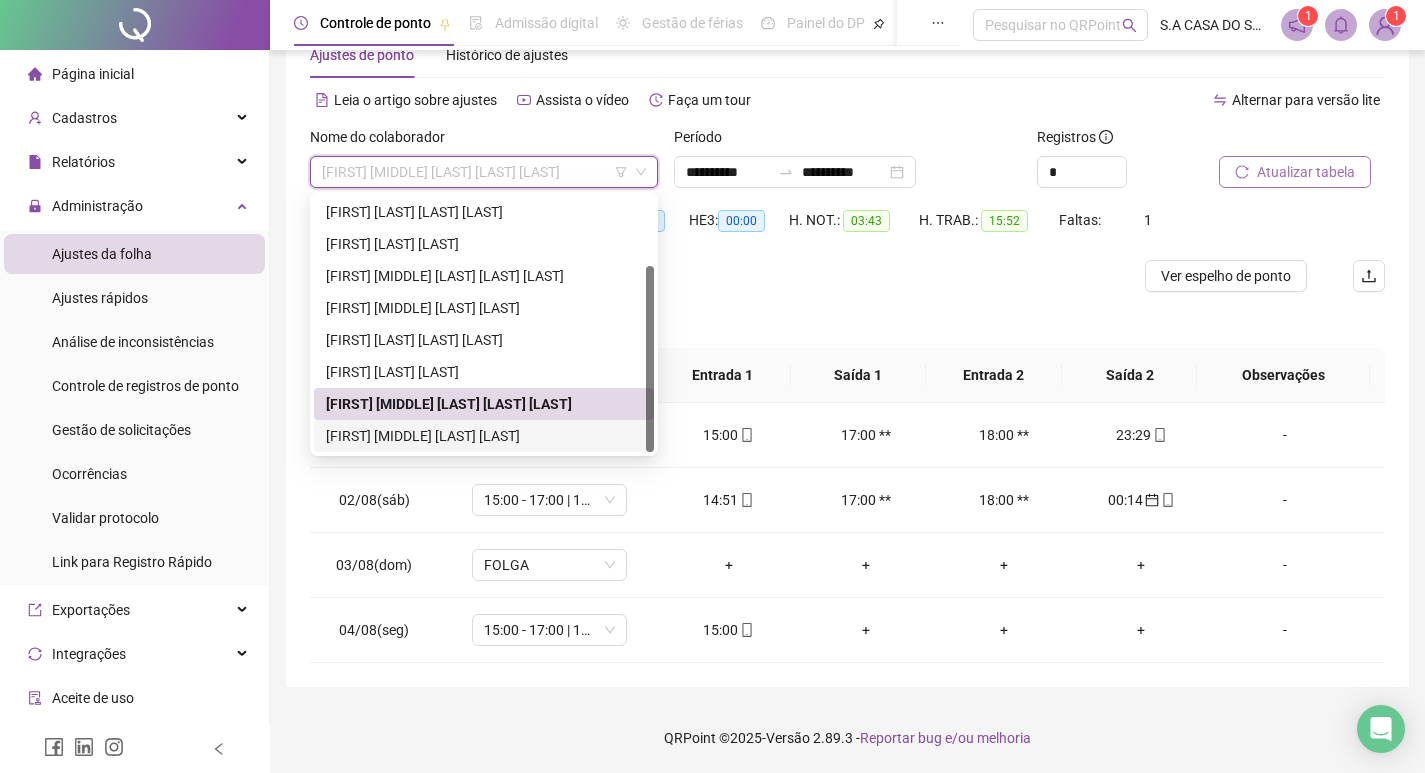 click on "[FIRST] [MIDDLE] [LAST] [LAST]" at bounding box center [484, 436] 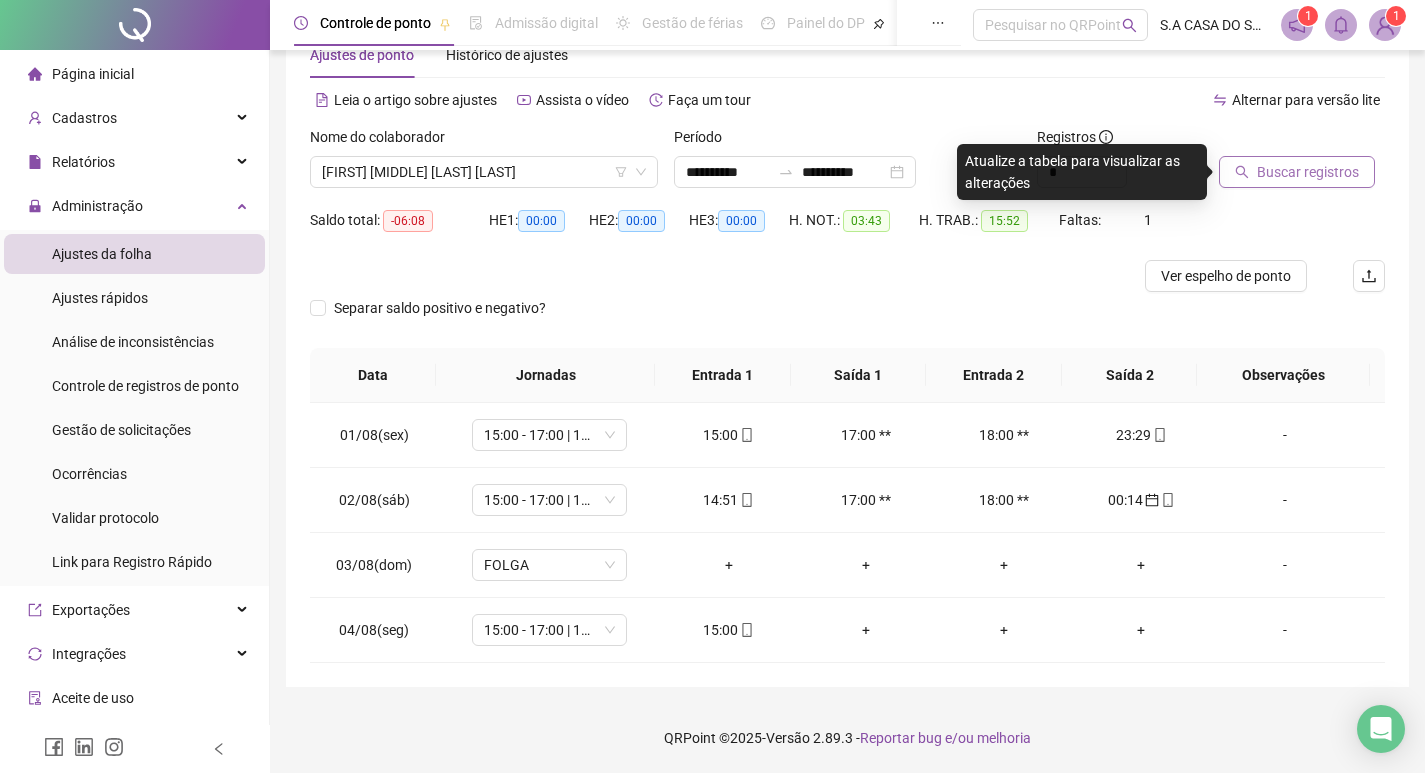 click on "Buscar registros" at bounding box center [1308, 172] 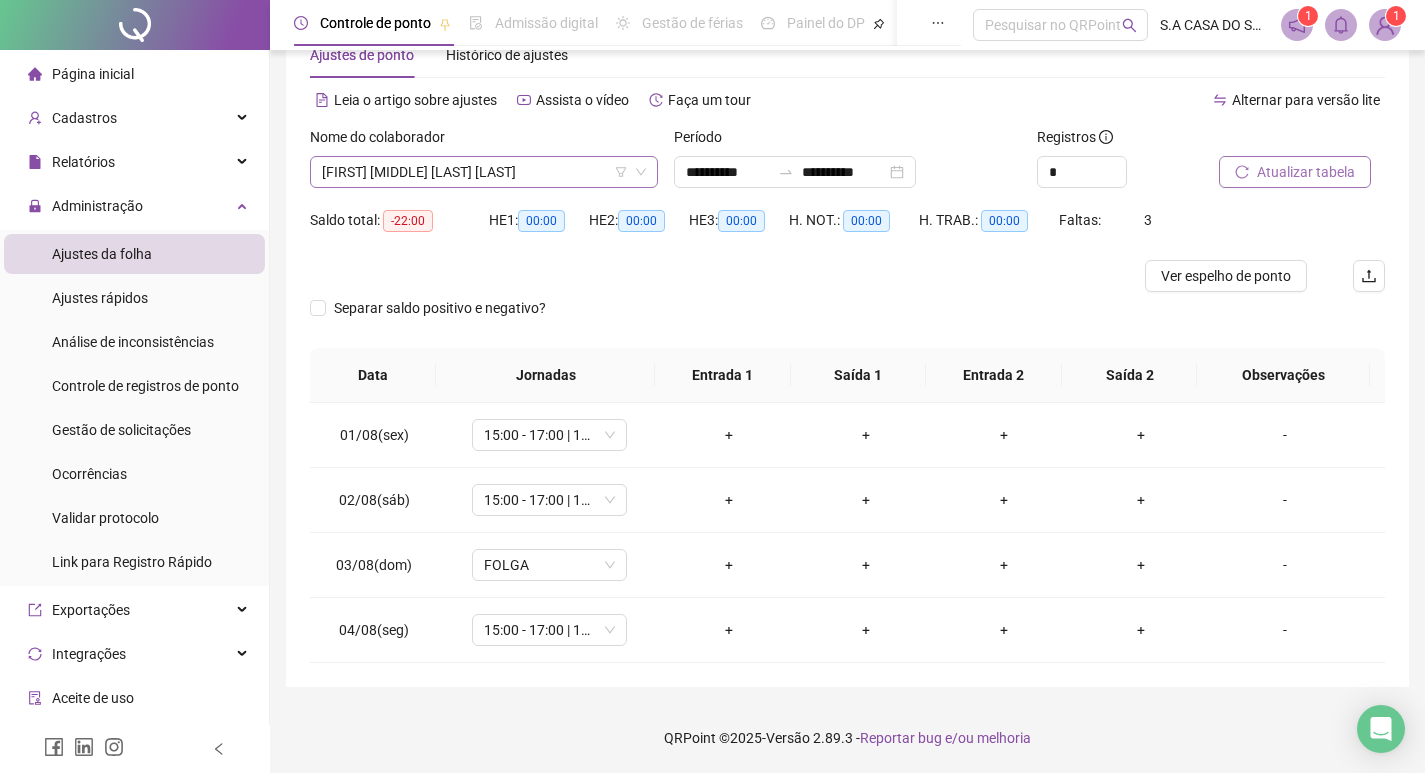 click on "[FIRST] [MIDDLE] [LAST] [LAST]" at bounding box center (484, 172) 